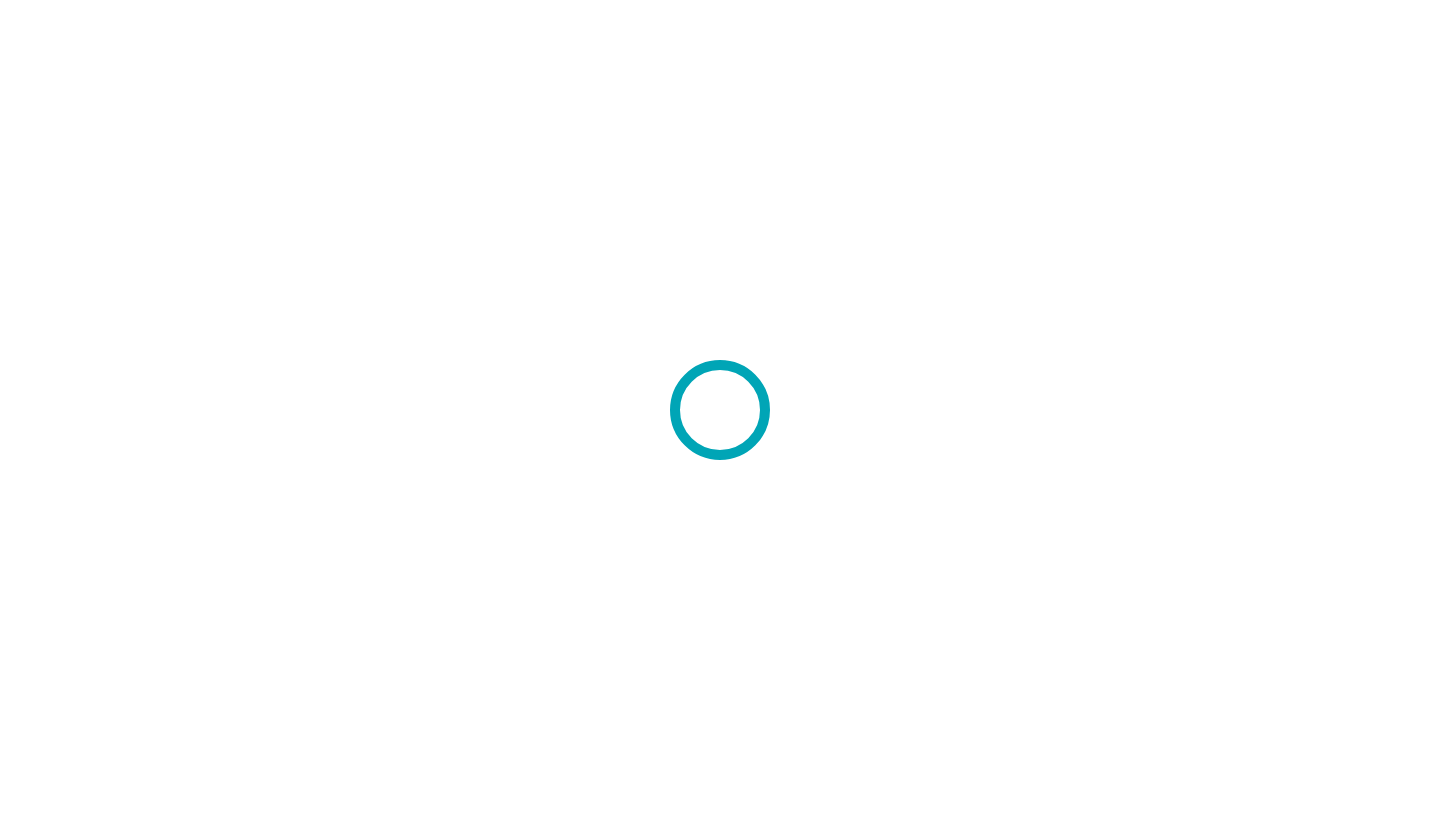 scroll, scrollTop: 0, scrollLeft: 0, axis: both 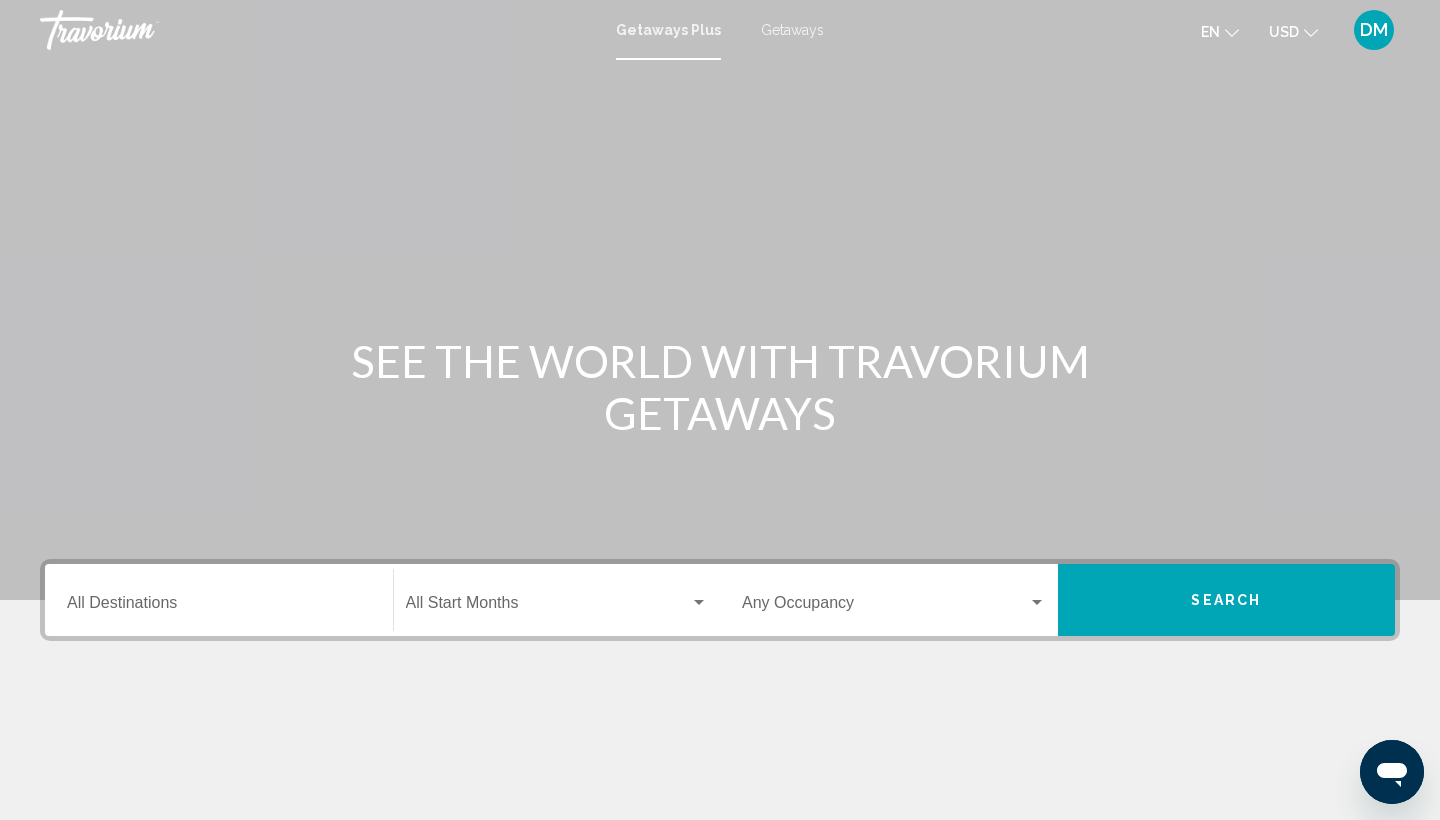 click on "Destination All Destinations" at bounding box center (219, 607) 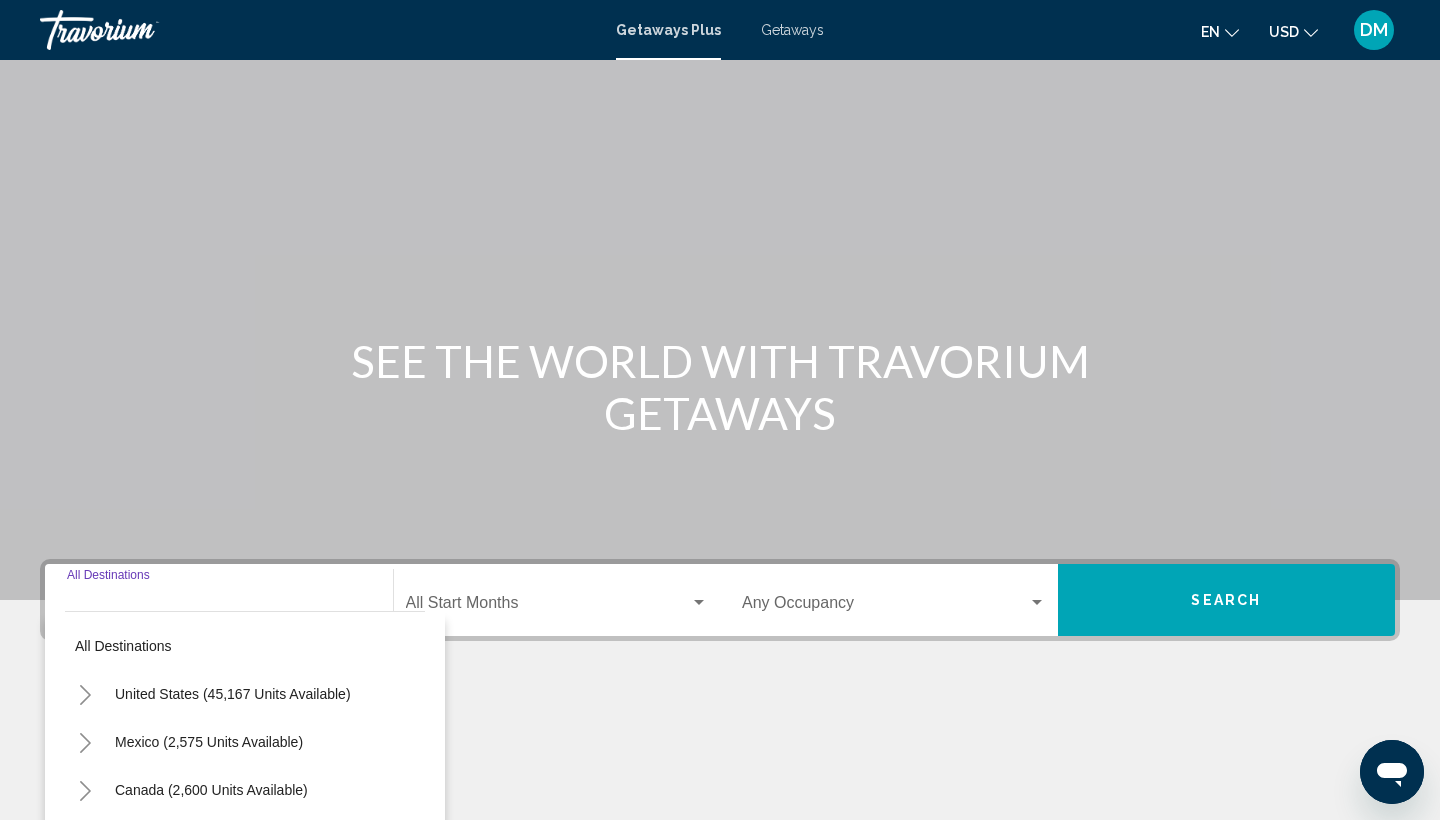 scroll, scrollTop: 266, scrollLeft: 0, axis: vertical 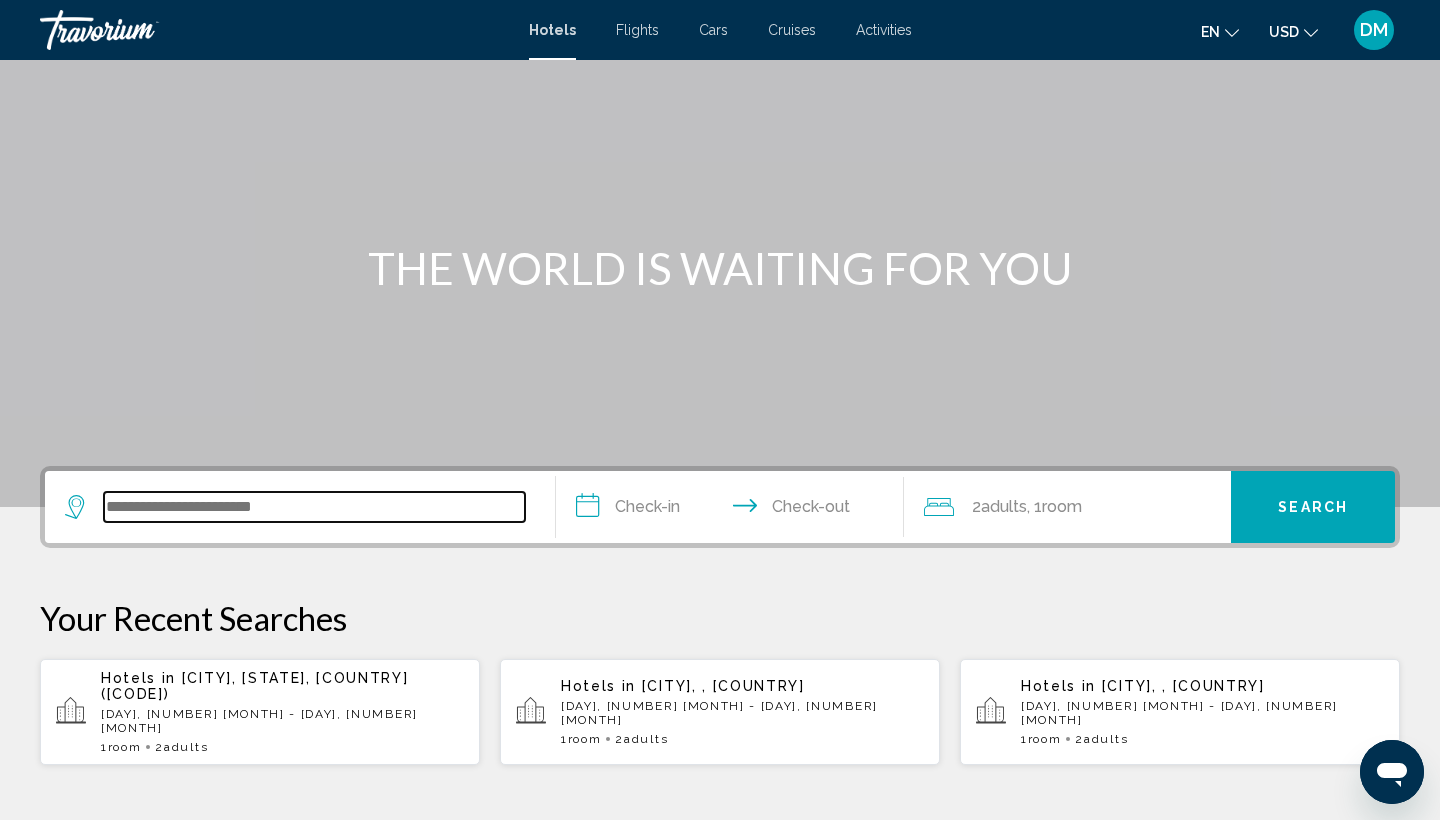 click at bounding box center [314, 507] 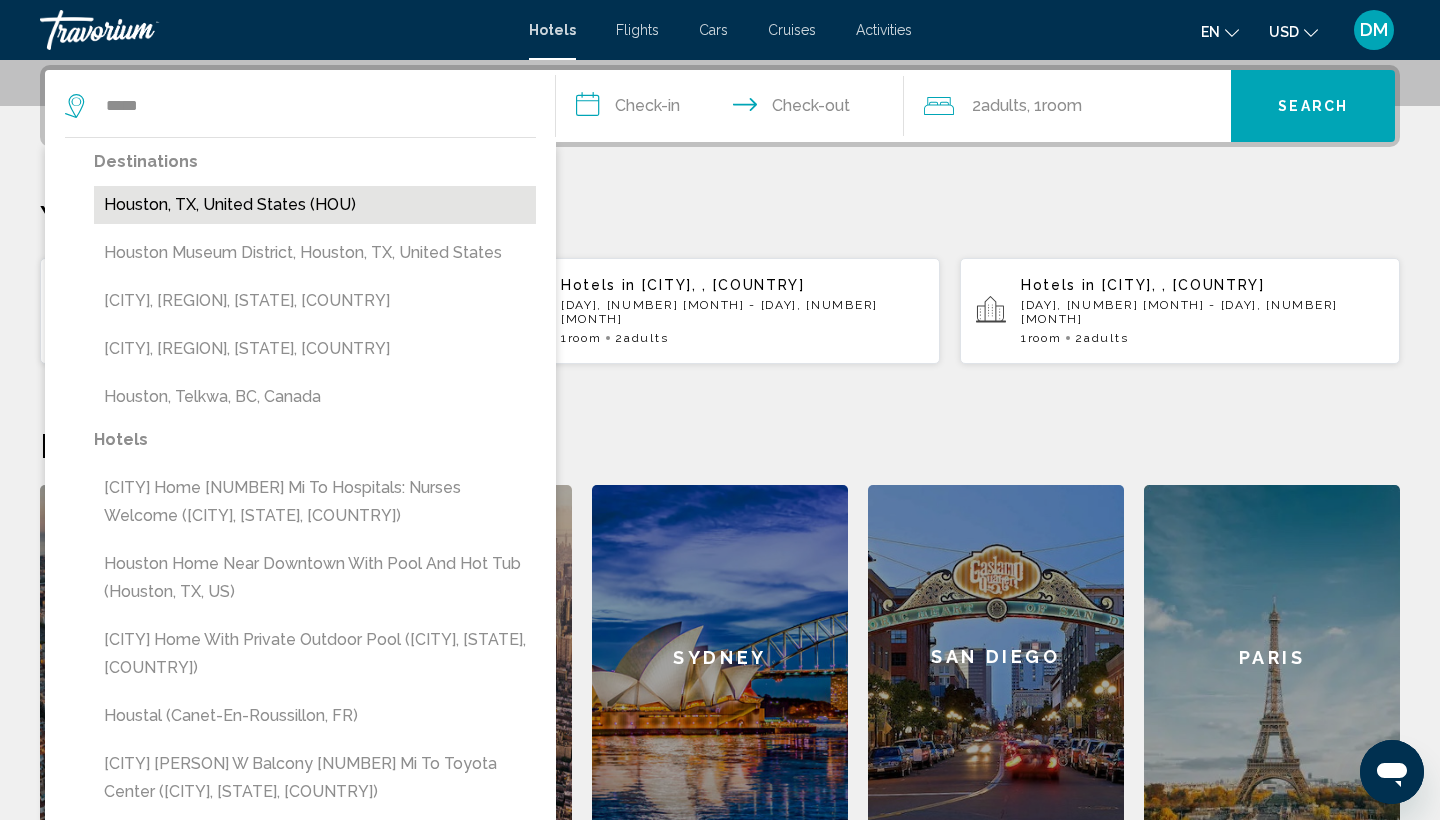 drag, startPoint x: 405, startPoint y: 510, endPoint x: 232, endPoint y: 199, distance: 355.87918 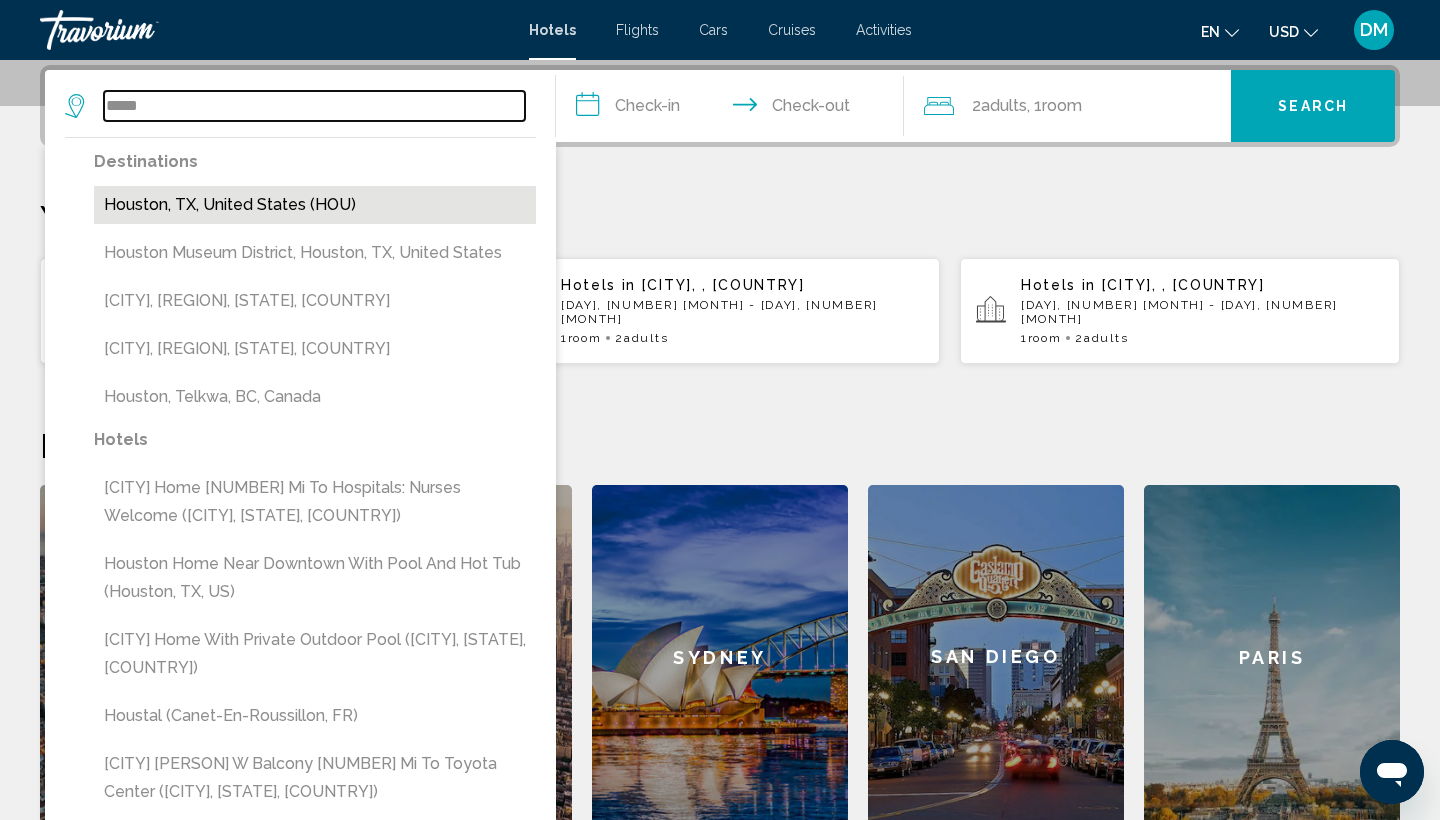 type on "**********" 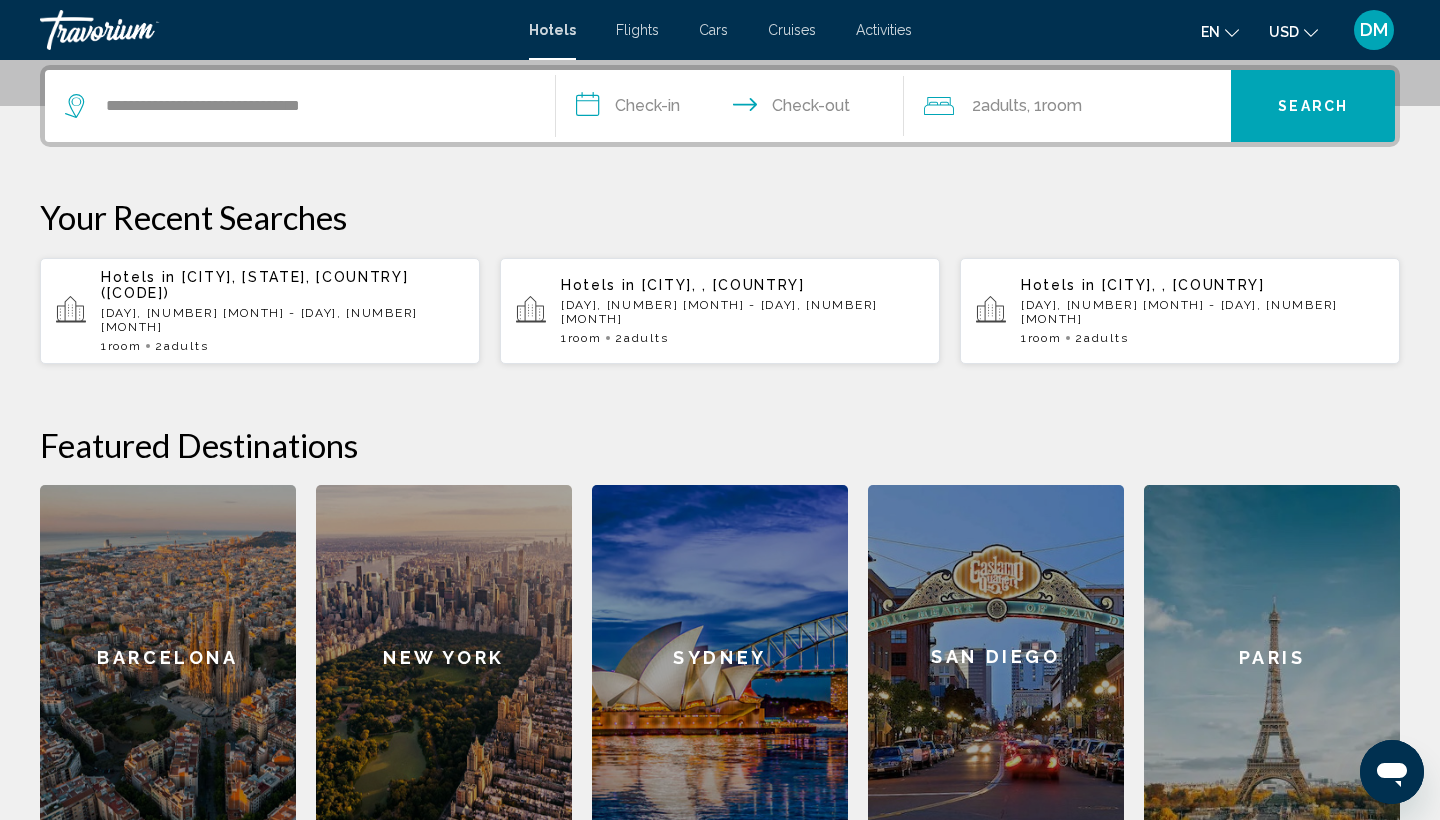 click on "**********" at bounding box center [734, 109] 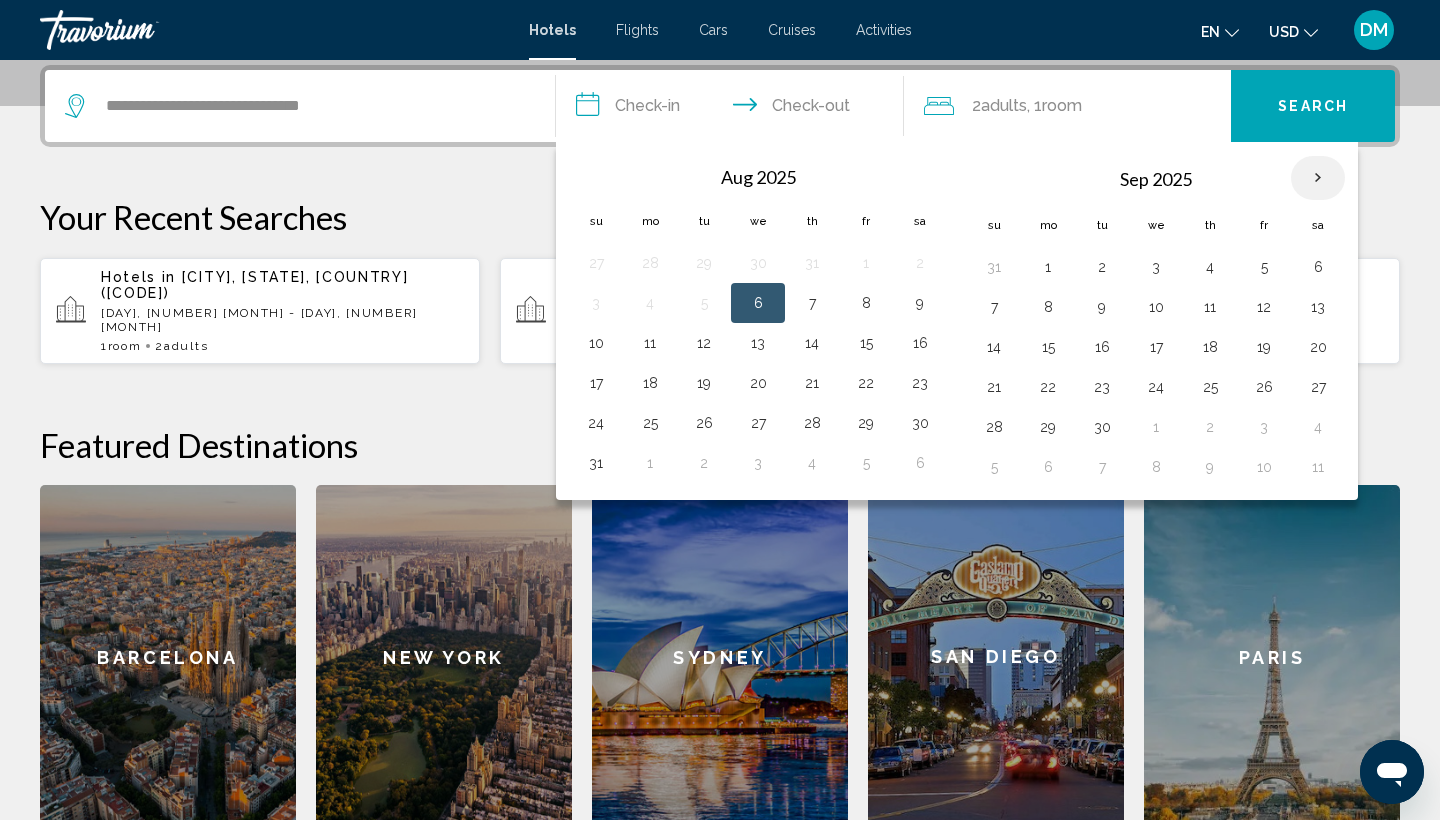 click at bounding box center (1318, 178) 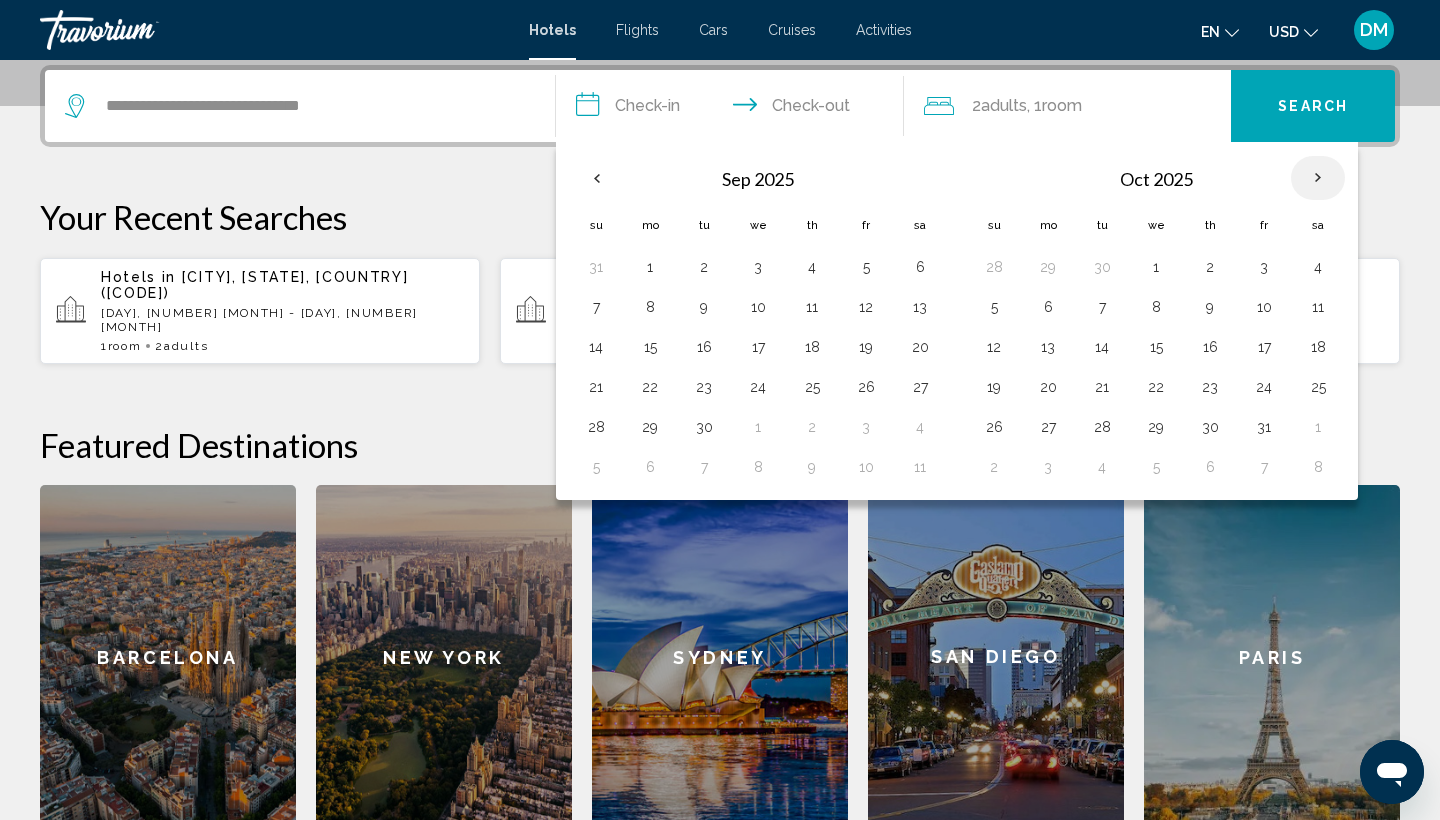 click at bounding box center (1318, 178) 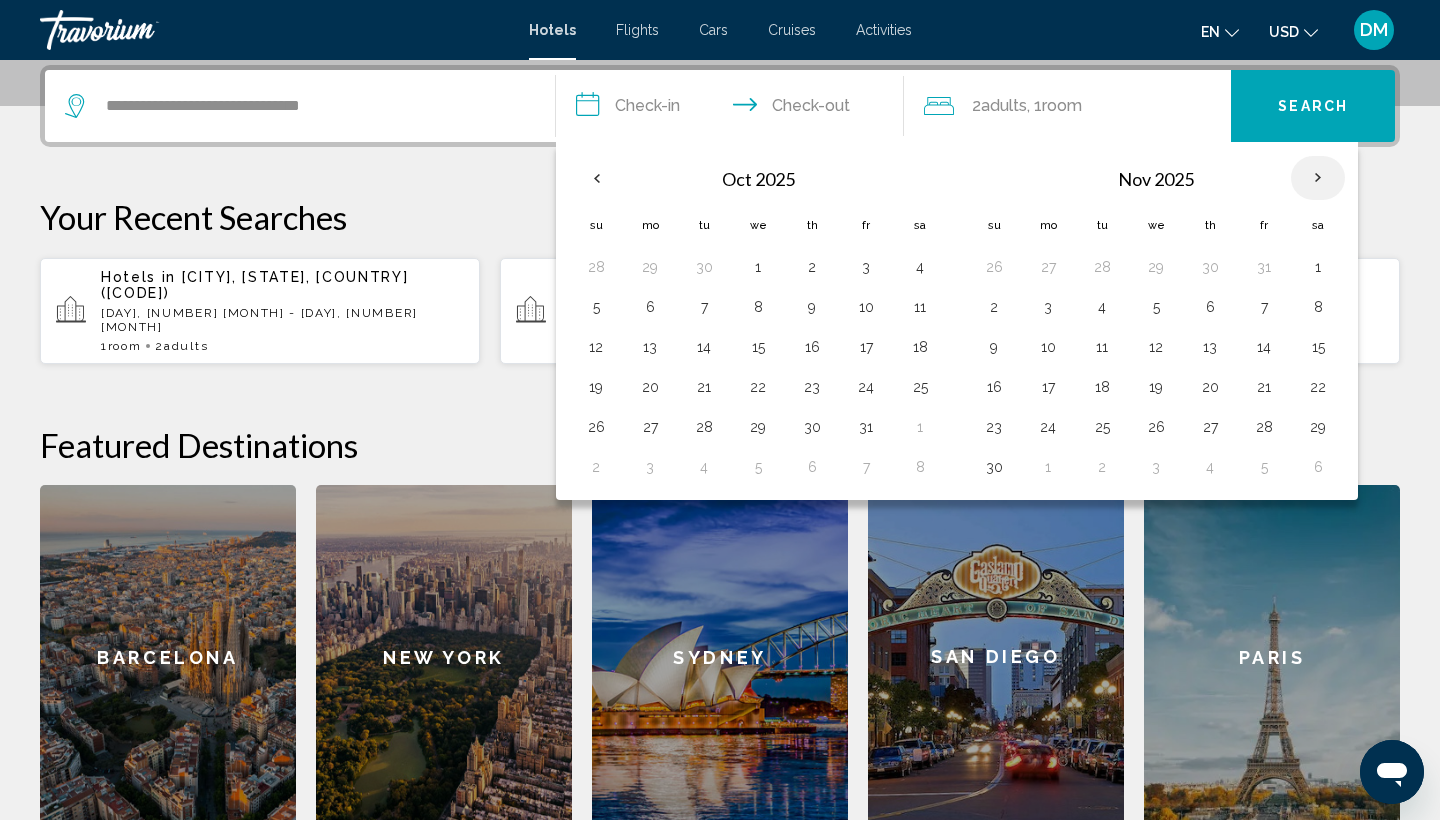 click at bounding box center (1318, 178) 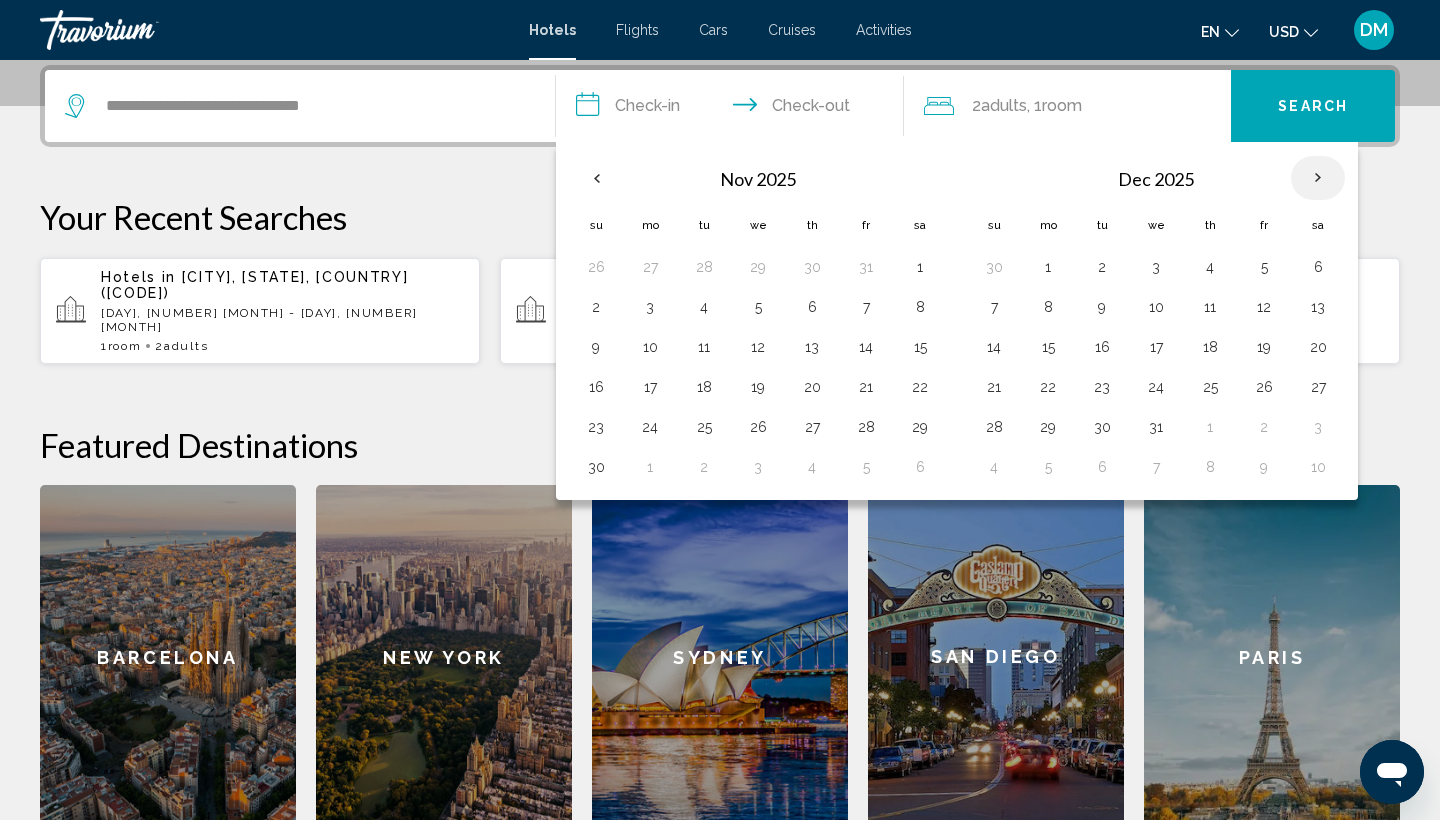 click at bounding box center [1318, 178] 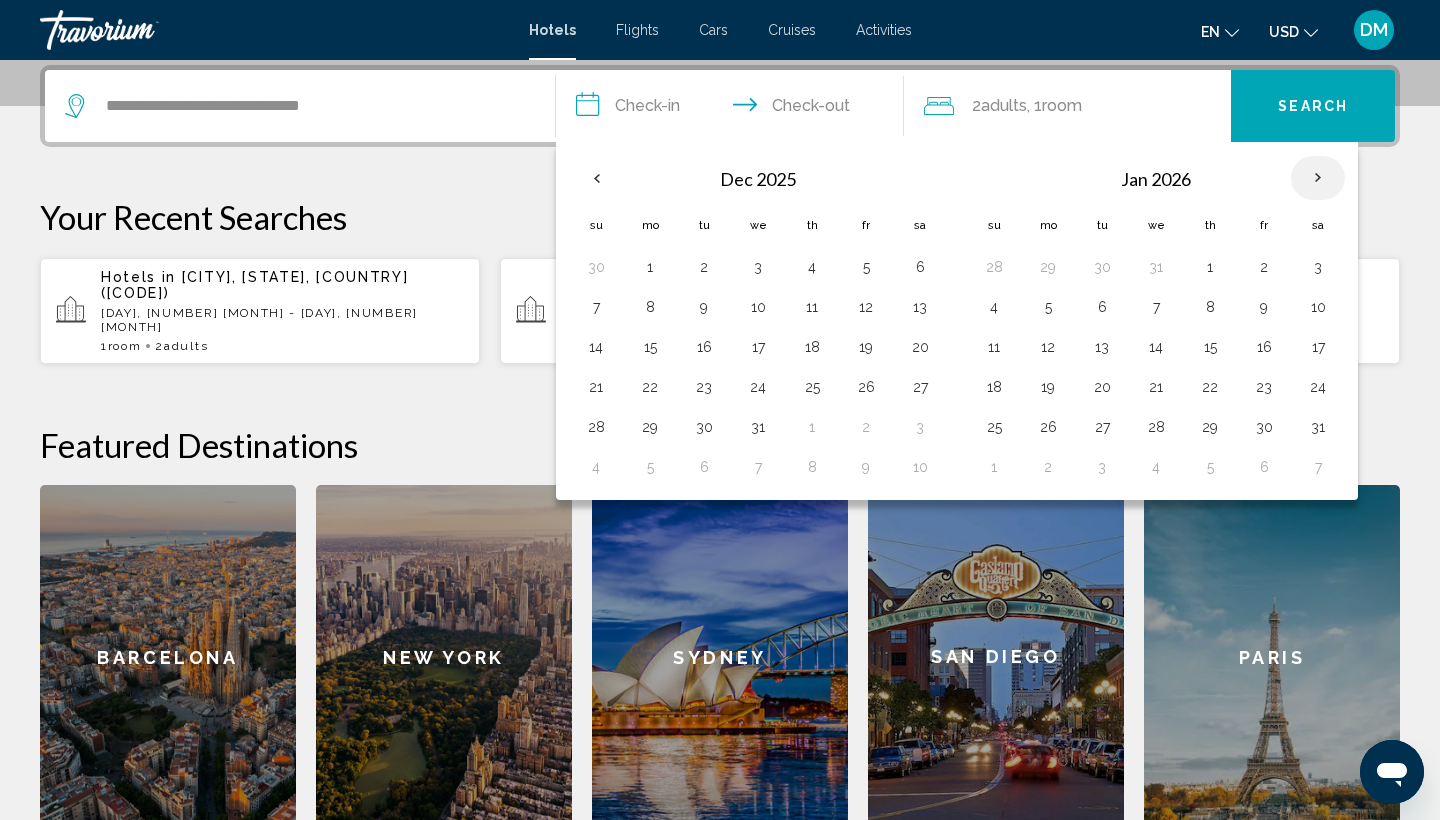 click at bounding box center [1318, 178] 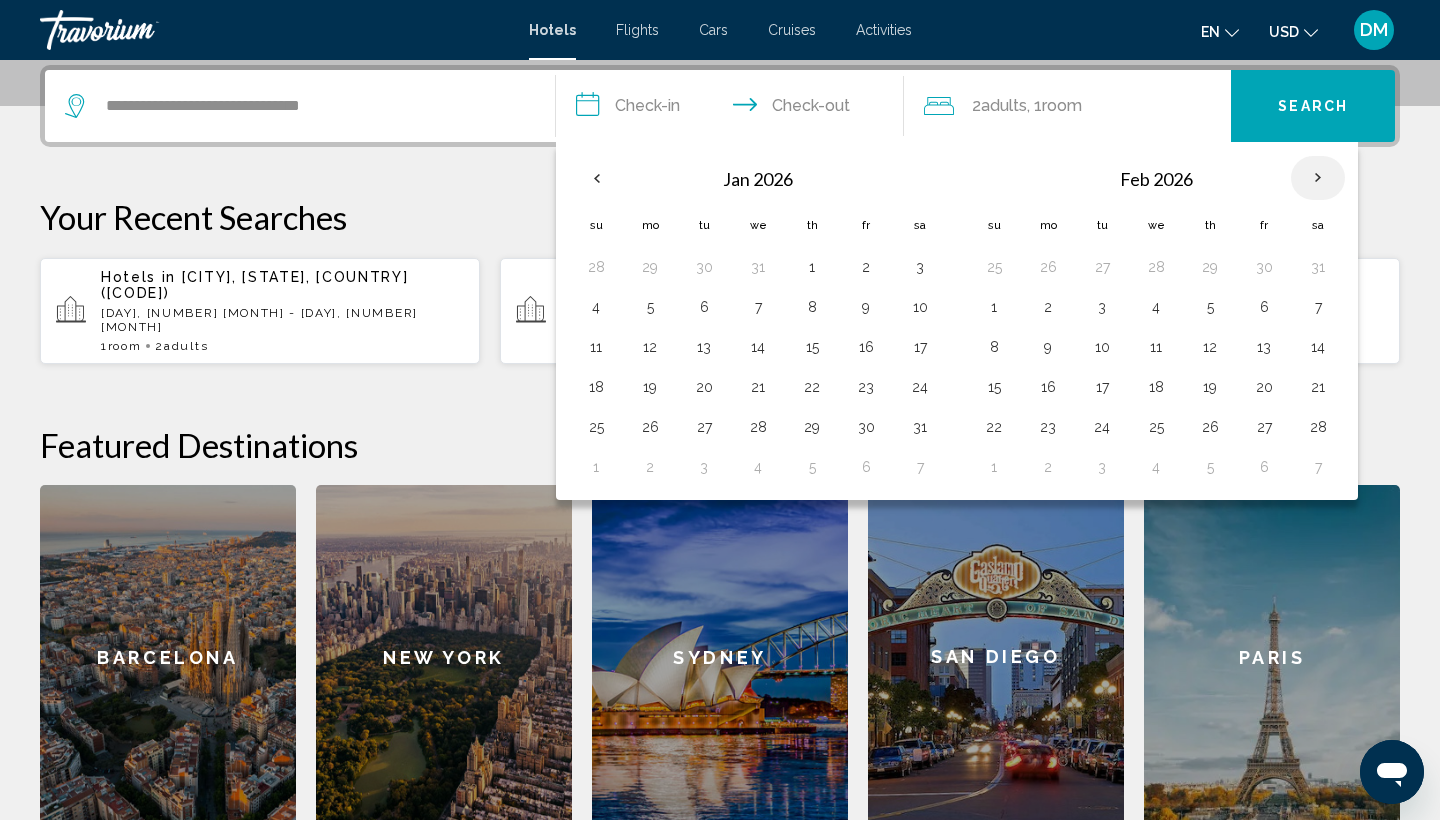 click at bounding box center (1318, 178) 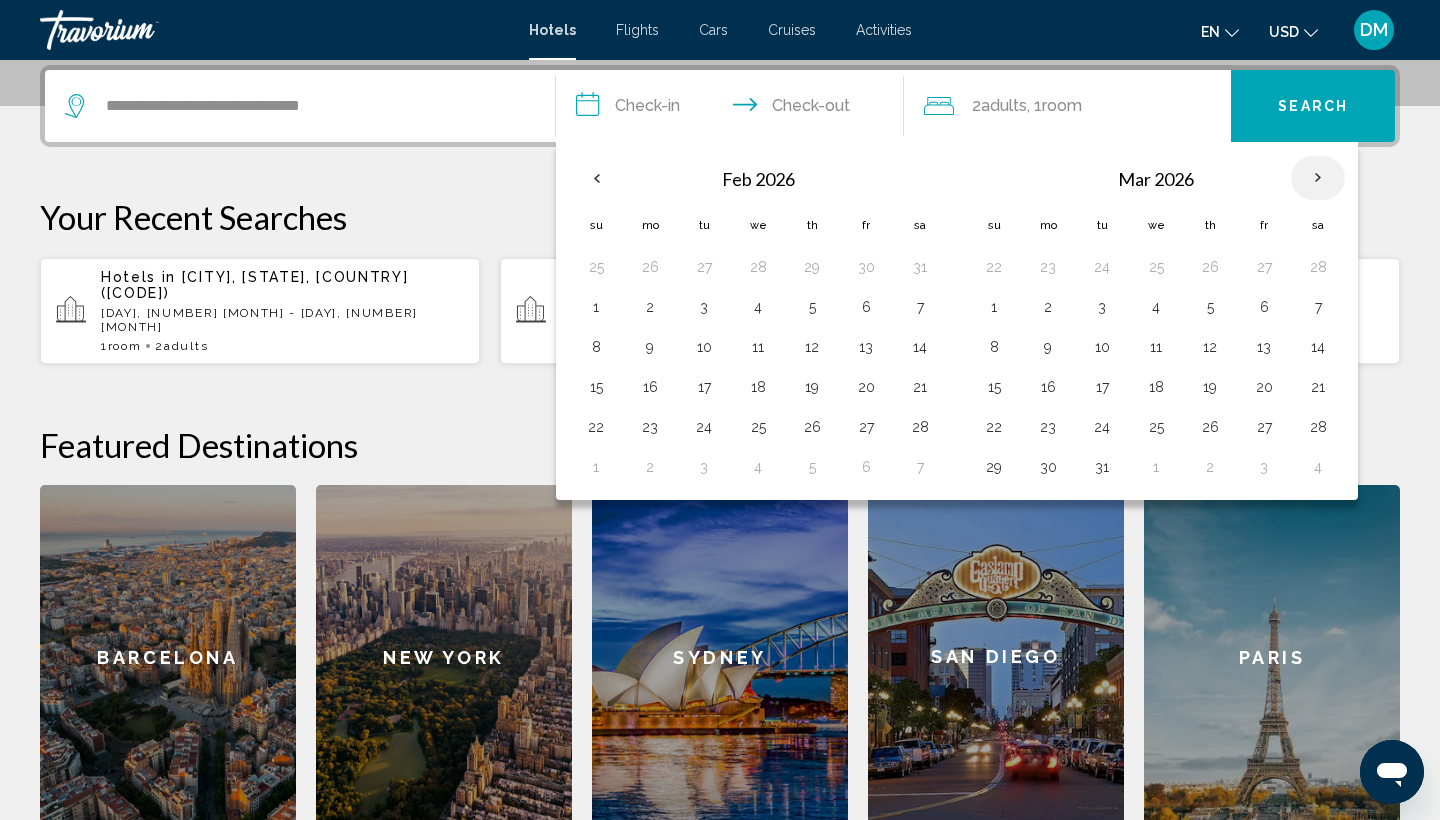 click at bounding box center (1318, 178) 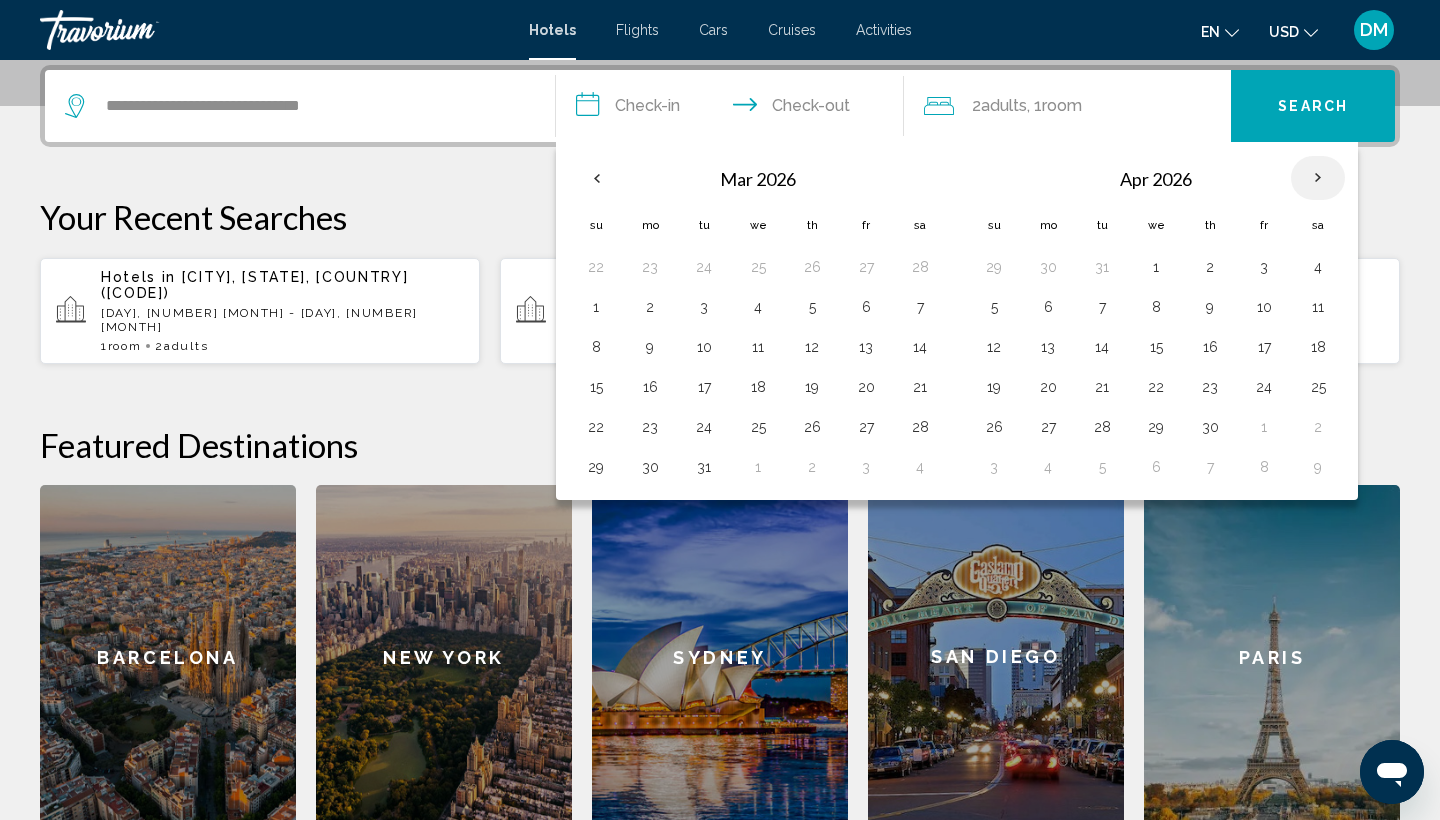 click at bounding box center (1318, 178) 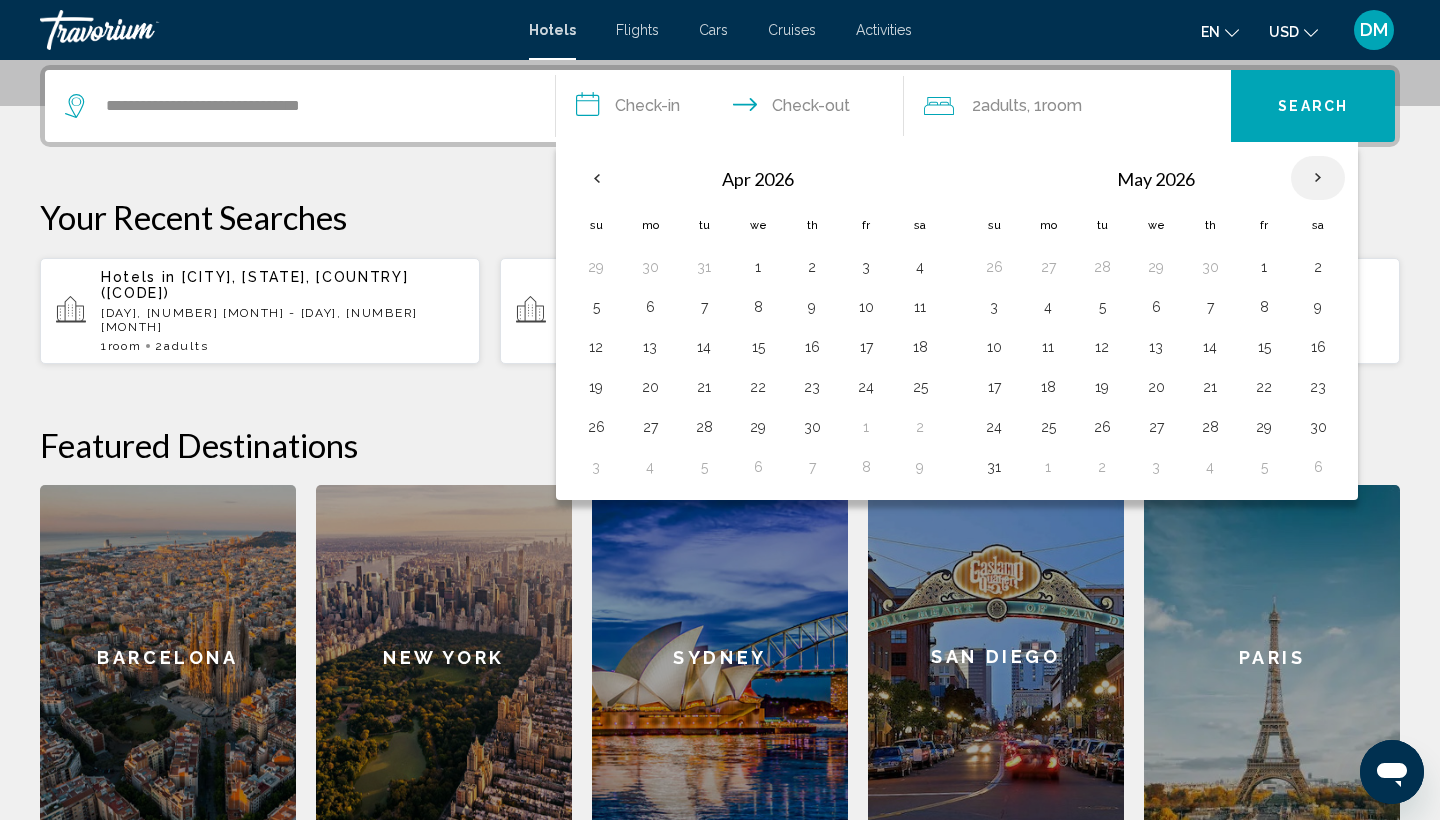 click at bounding box center [1318, 178] 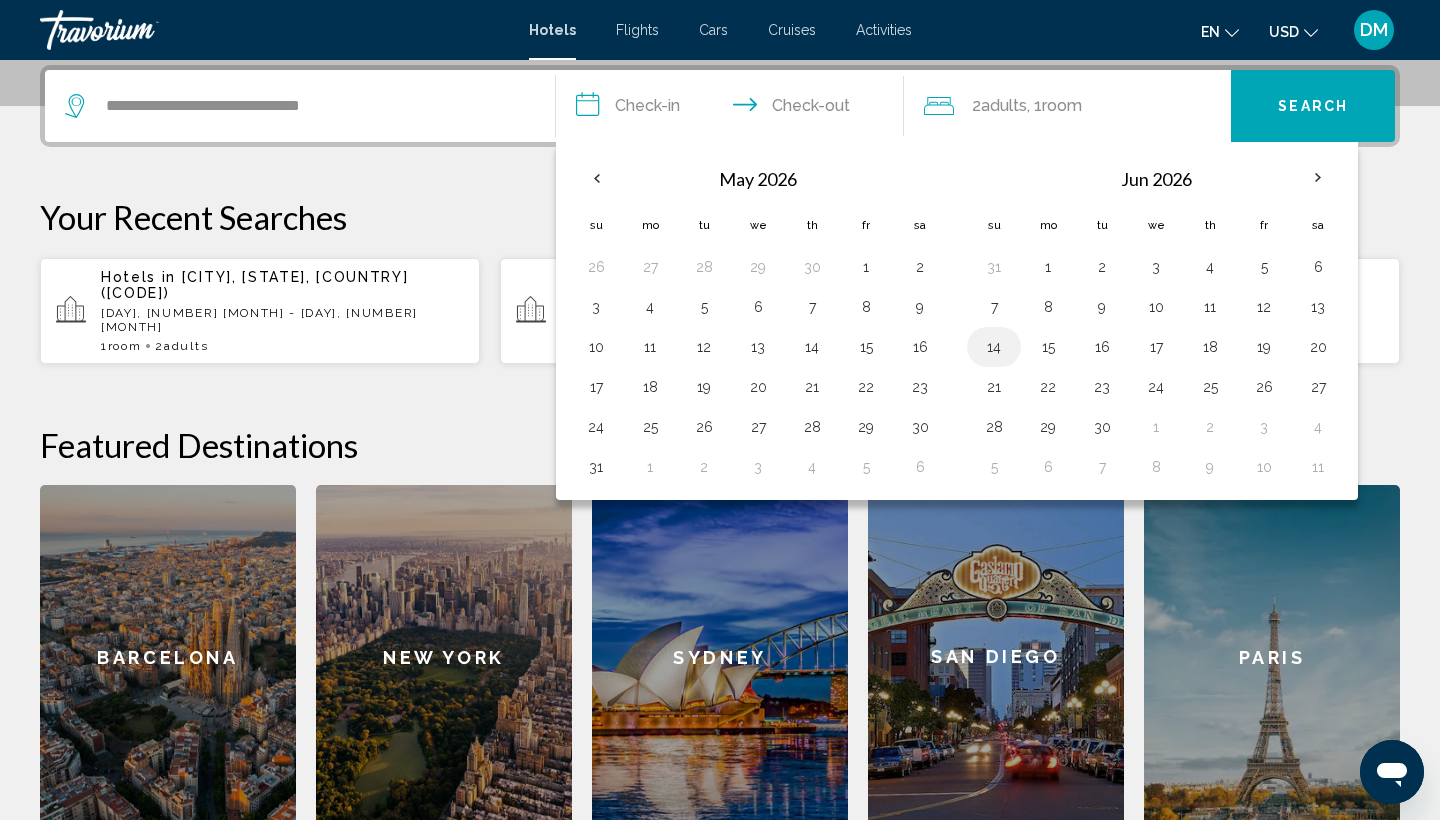 click on "14" at bounding box center (994, 347) 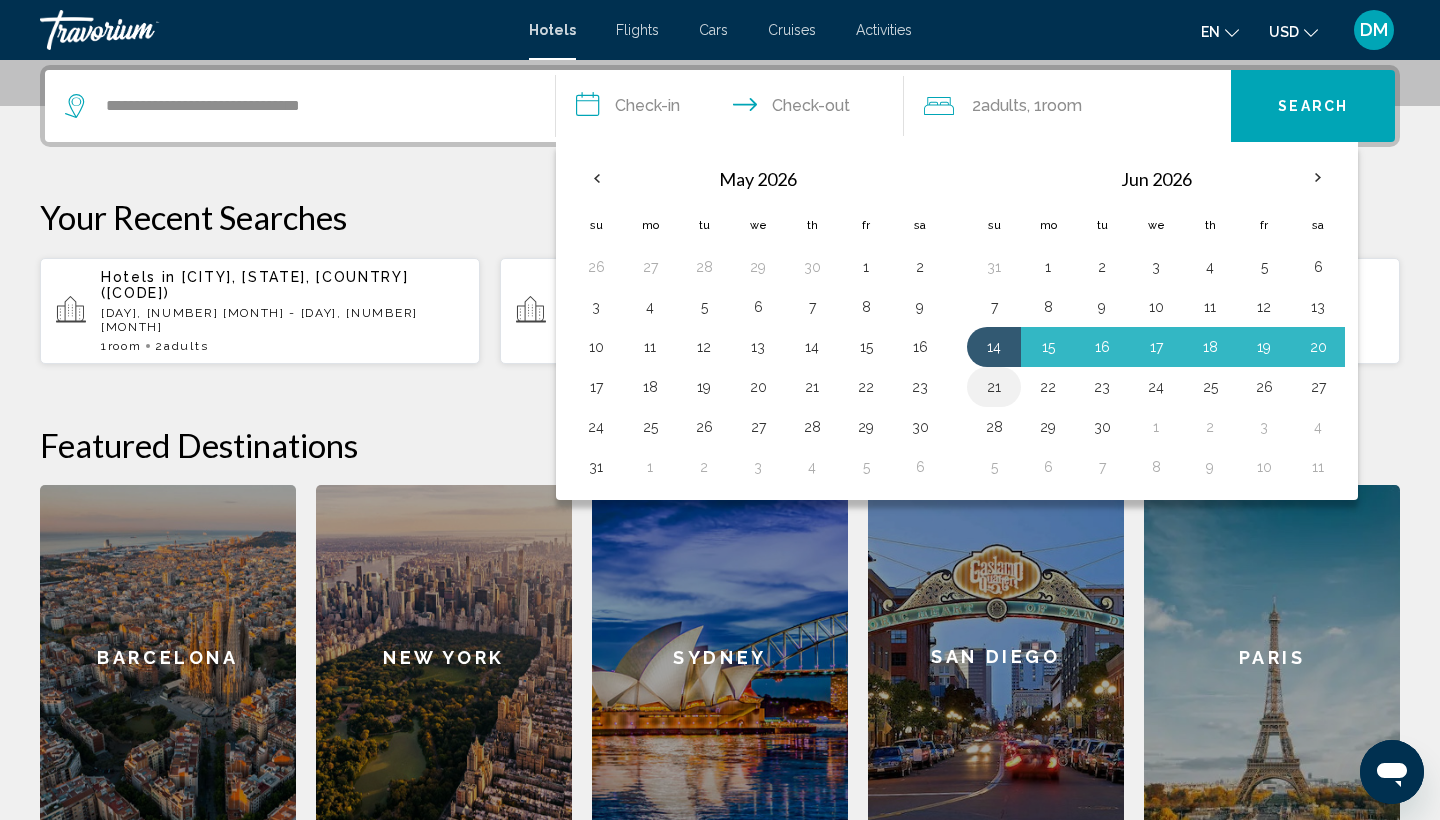 click on "21" at bounding box center (994, 387) 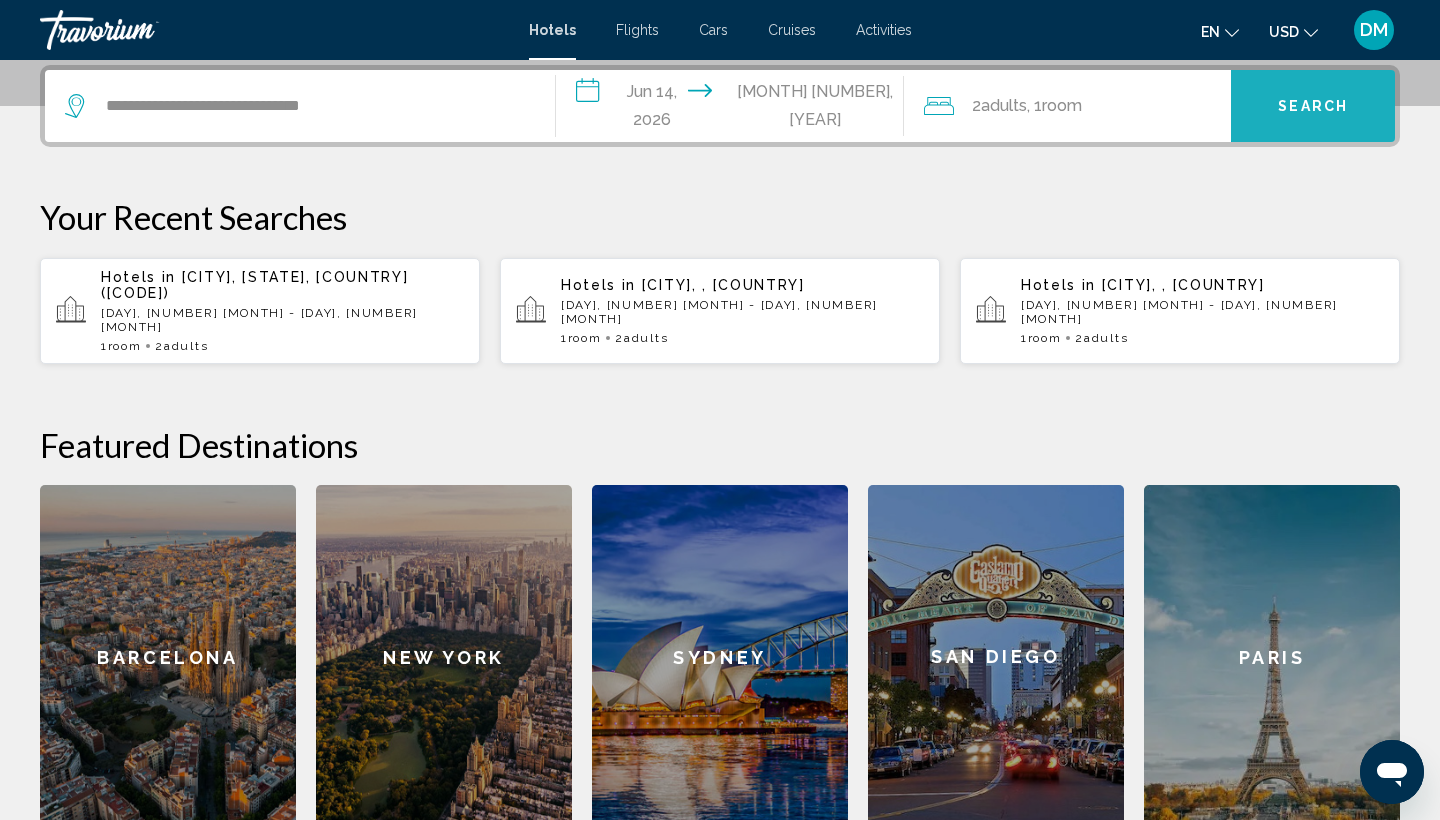 click on "Search" at bounding box center [1313, 107] 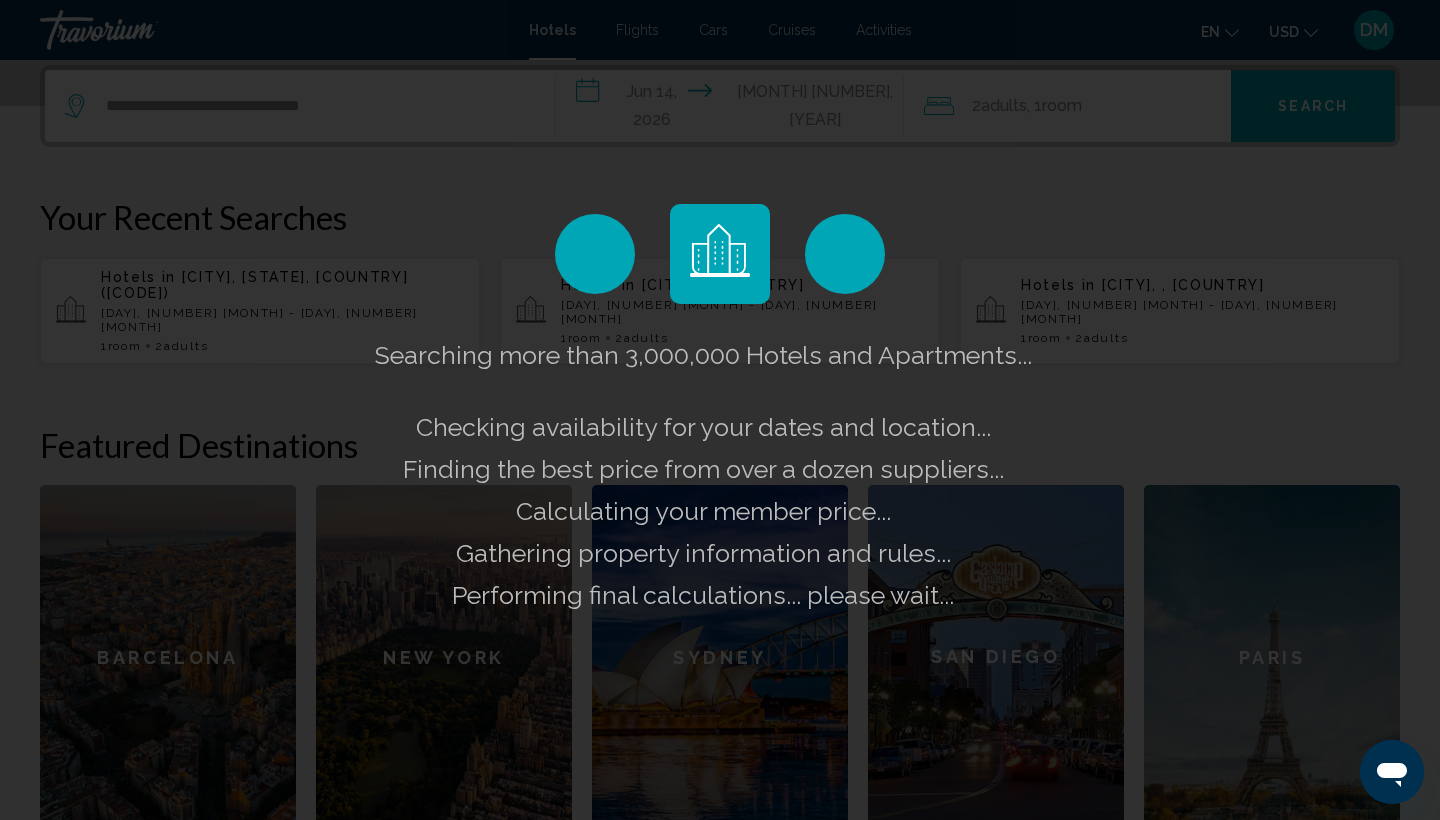 scroll, scrollTop: 0, scrollLeft: 0, axis: both 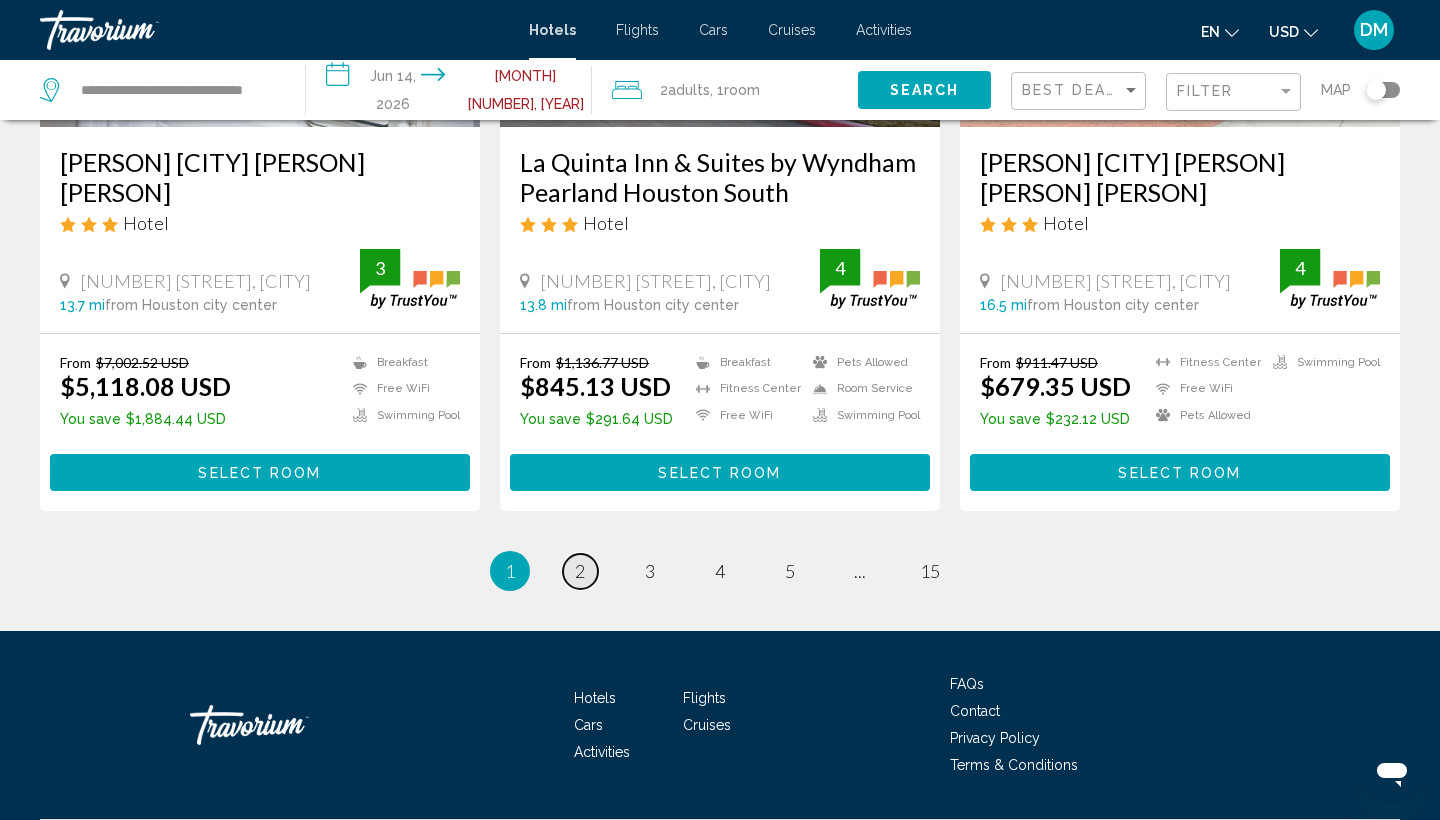 click on "page  2" at bounding box center [580, 571] 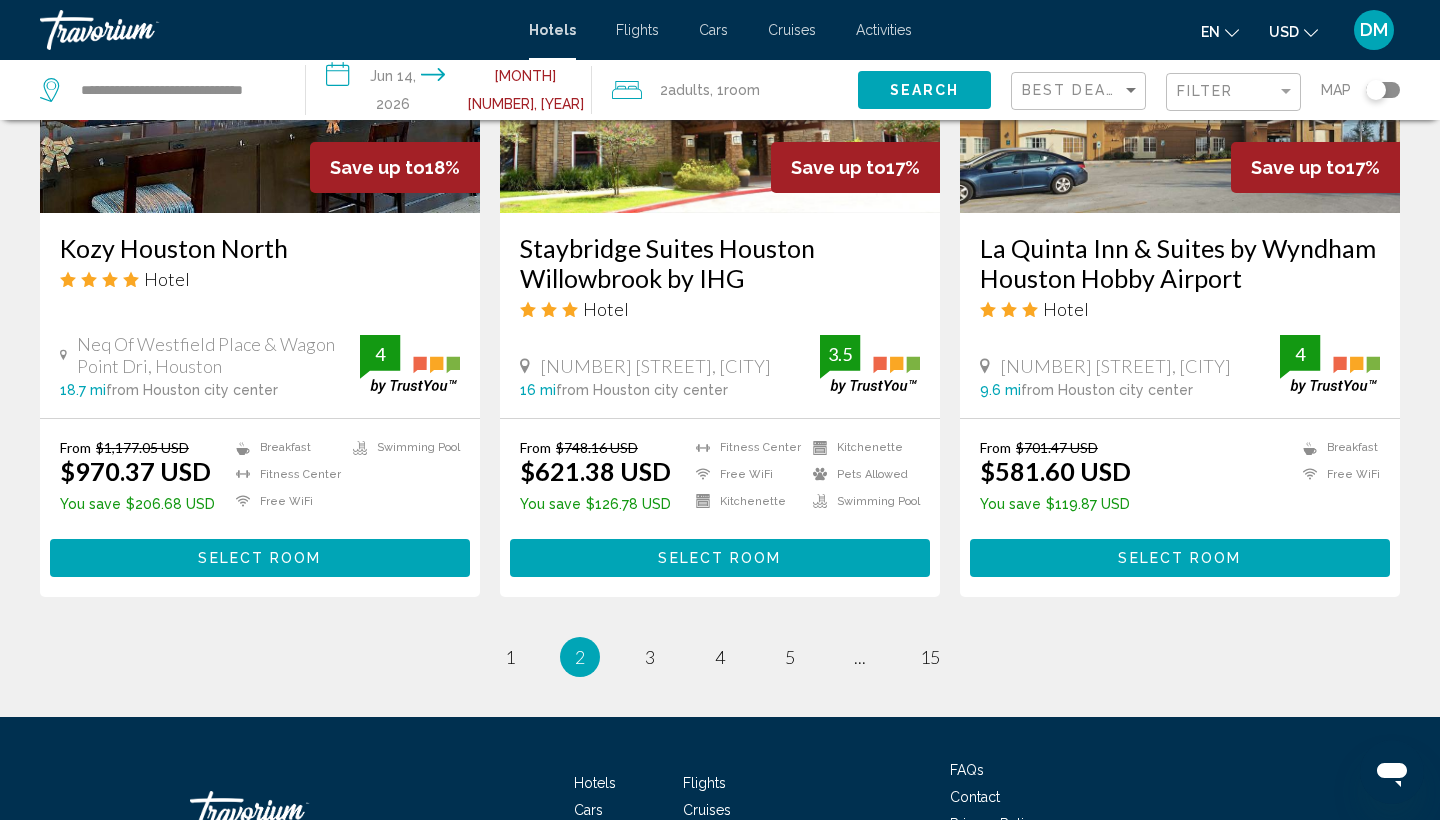 scroll, scrollTop: 2532, scrollLeft: 0, axis: vertical 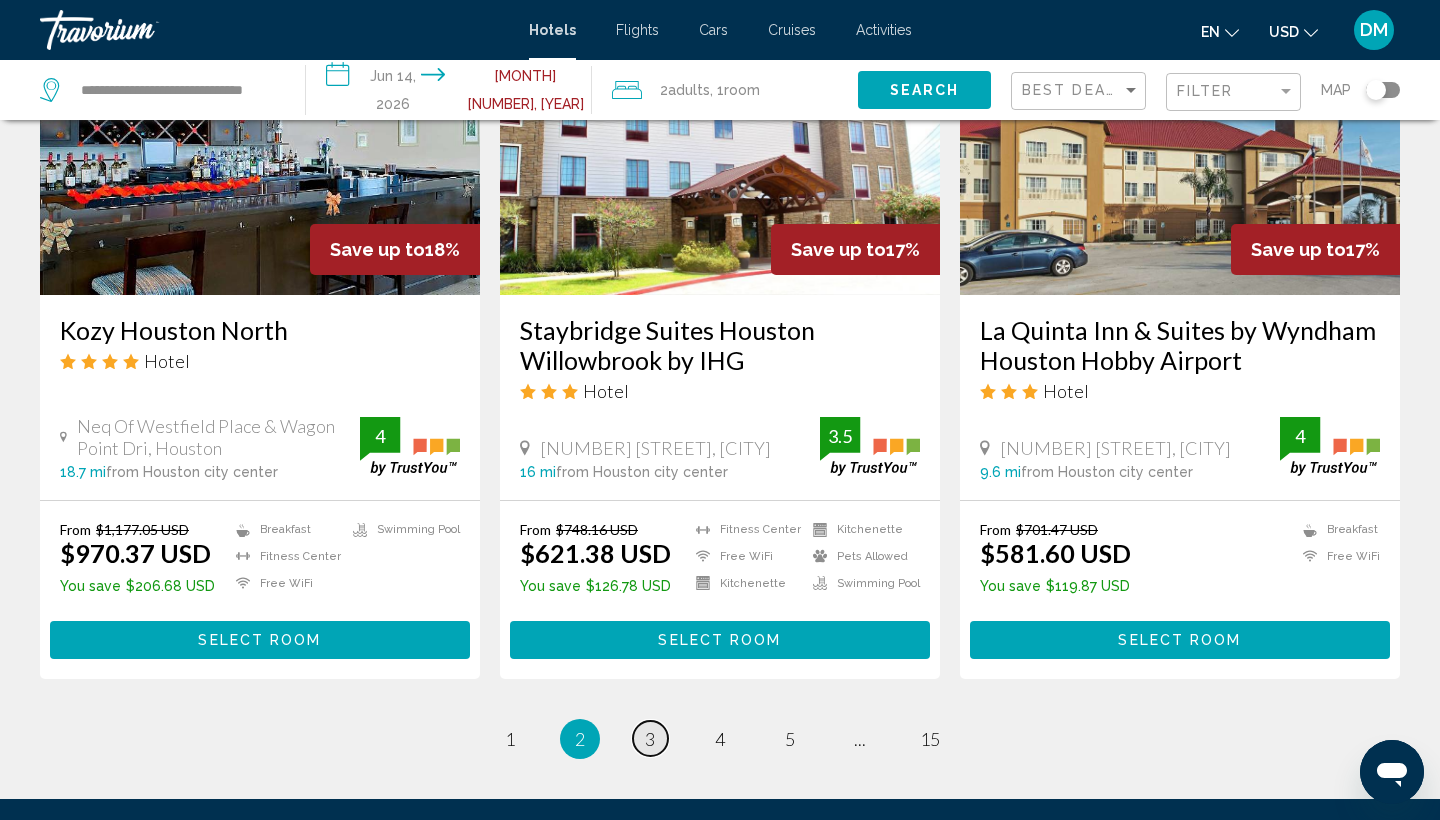 click on "3" at bounding box center (650, 739) 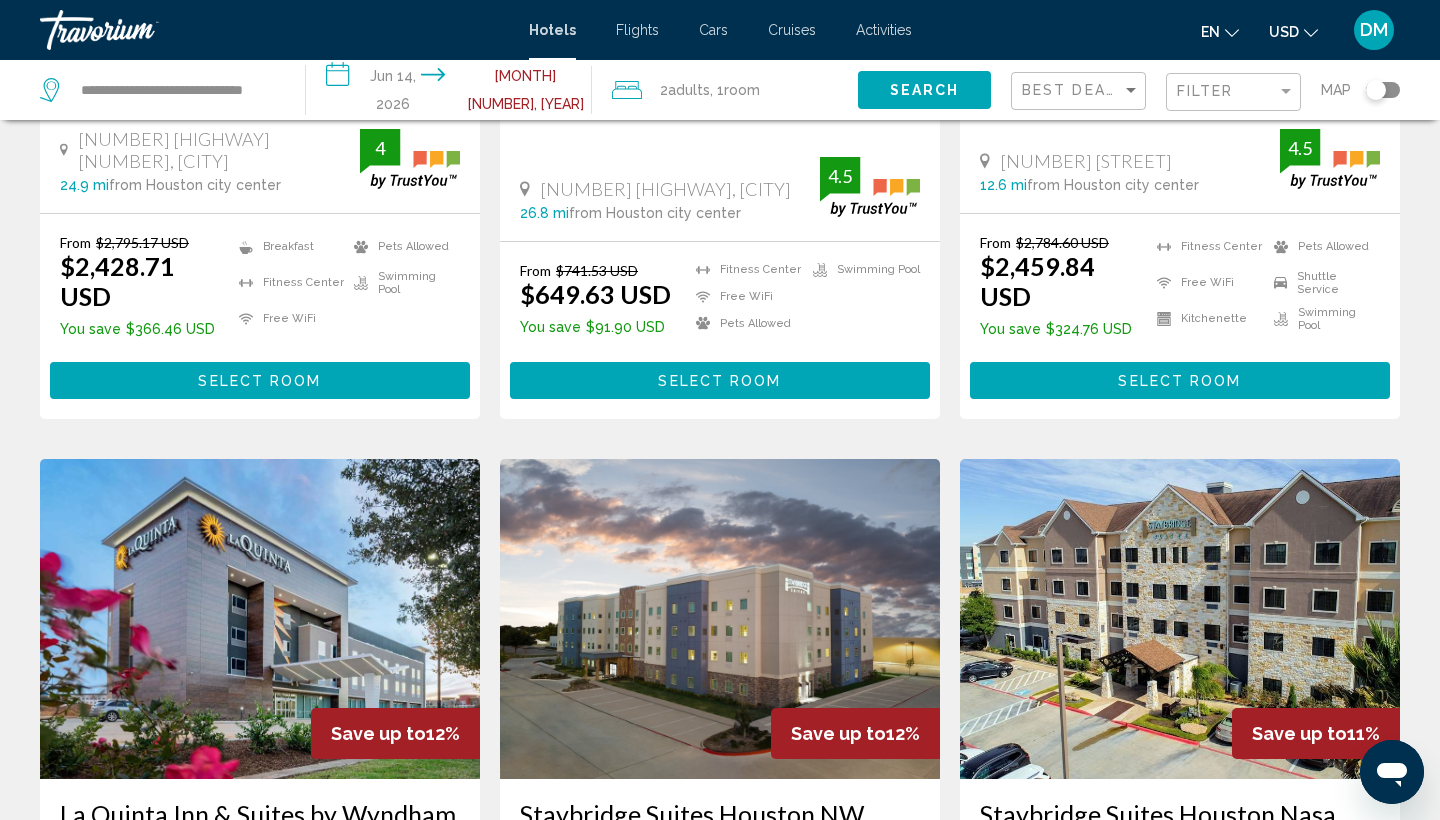 scroll, scrollTop: 2138, scrollLeft: 1, axis: both 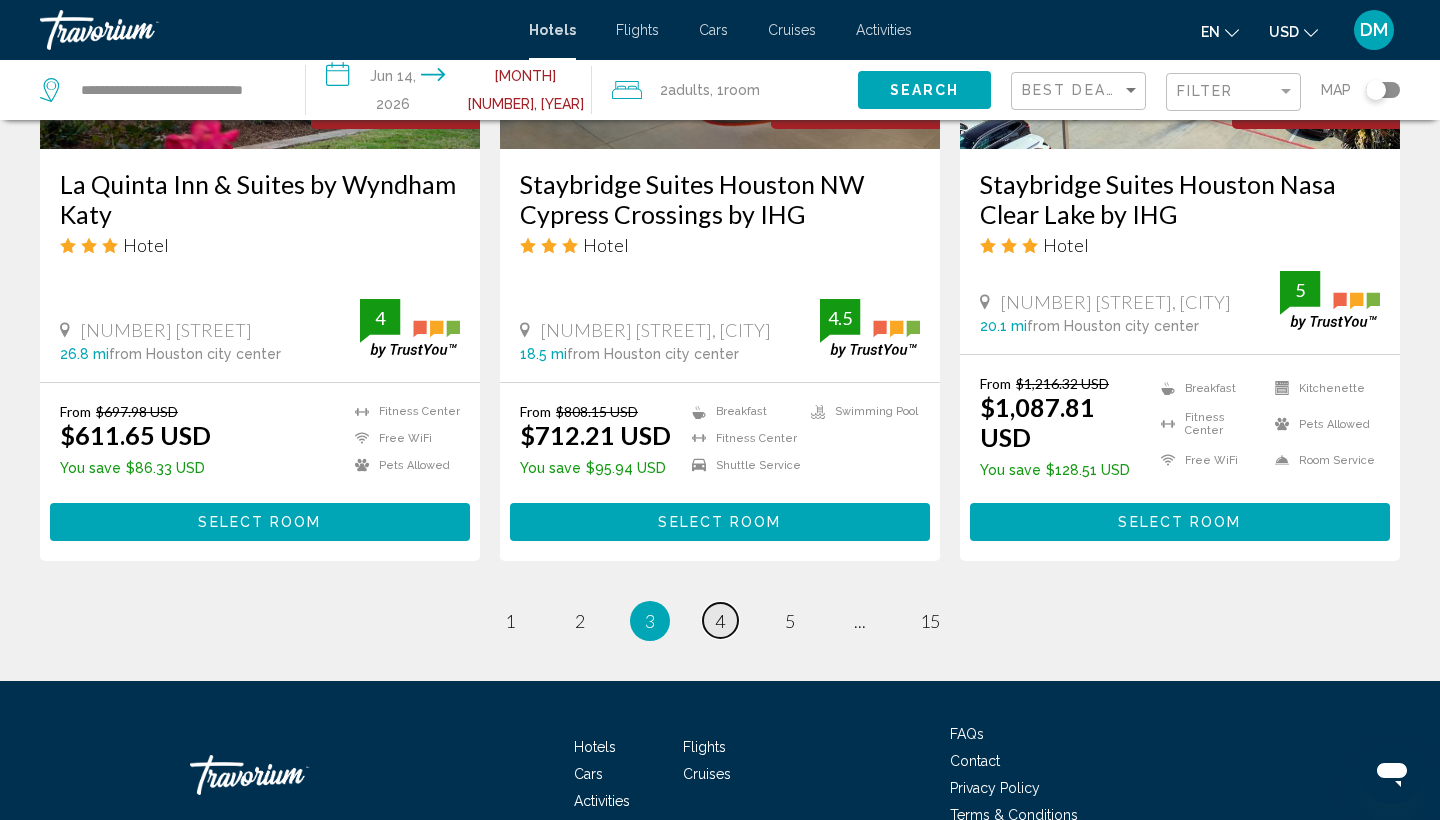 click on "page  4" at bounding box center [720, 620] 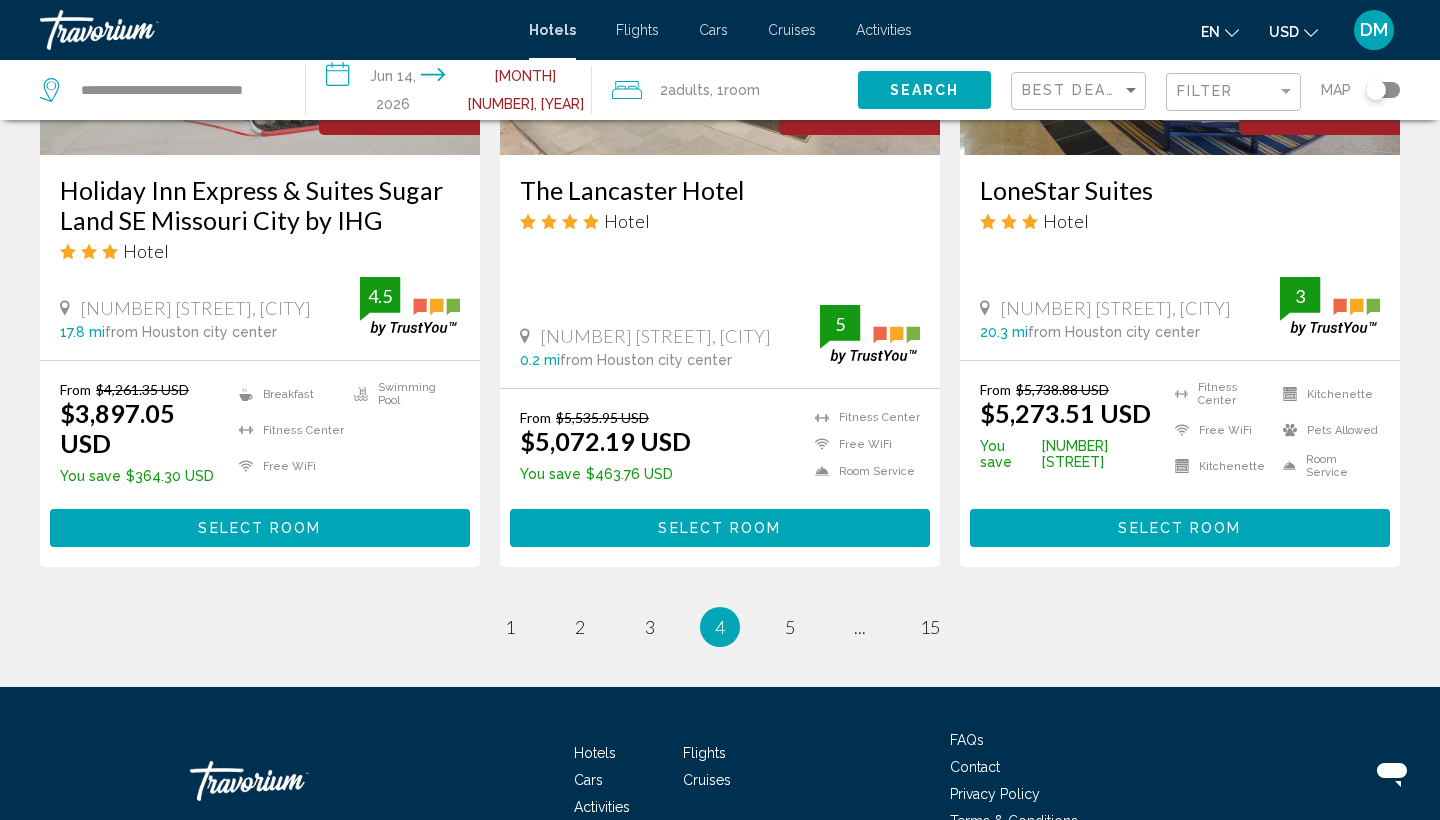 scroll, scrollTop: 2670, scrollLeft: 0, axis: vertical 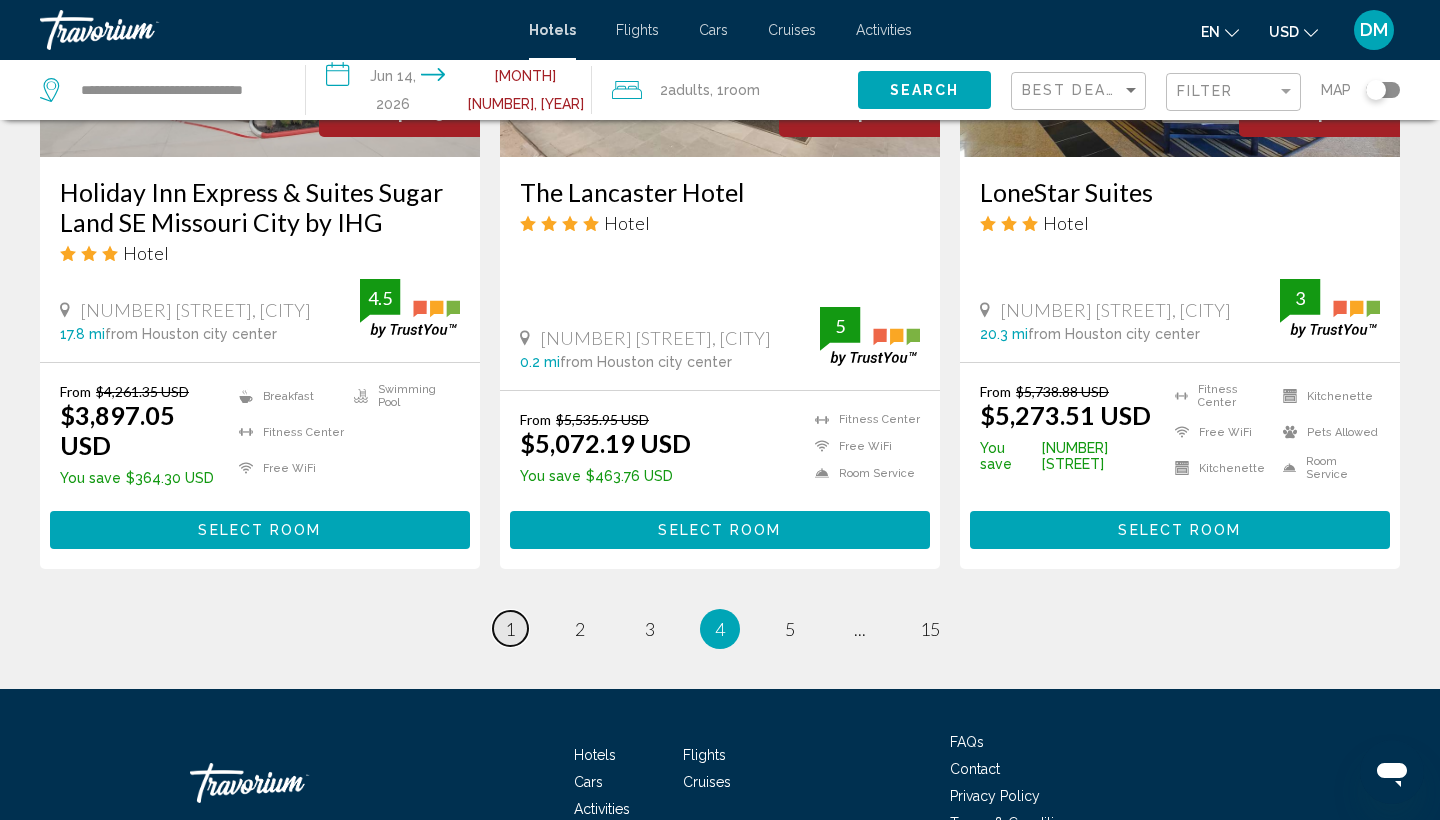 click on "1" at bounding box center (510, 629) 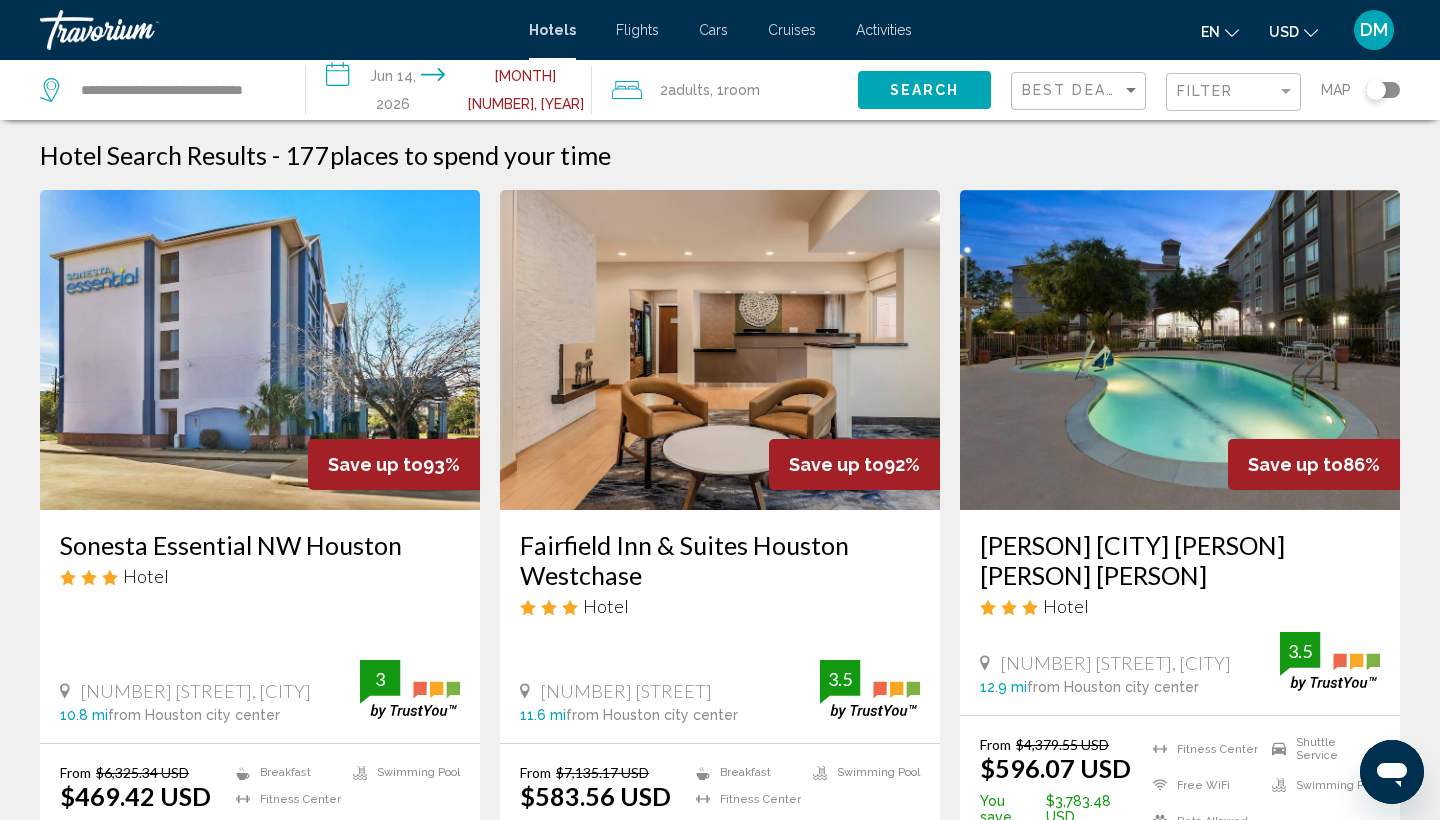 scroll, scrollTop: 0, scrollLeft: 0, axis: both 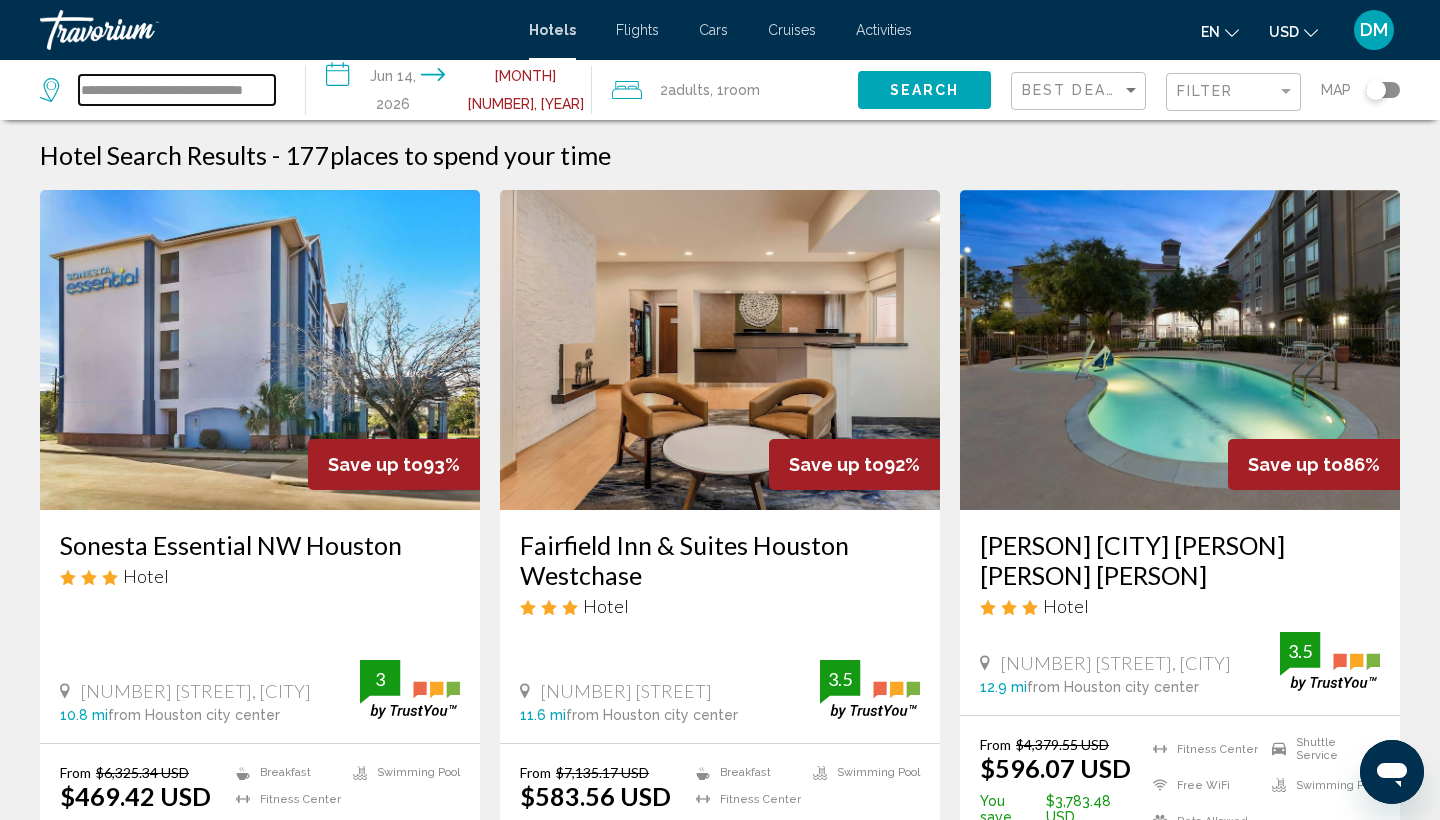 click on "**********" at bounding box center (177, 90) 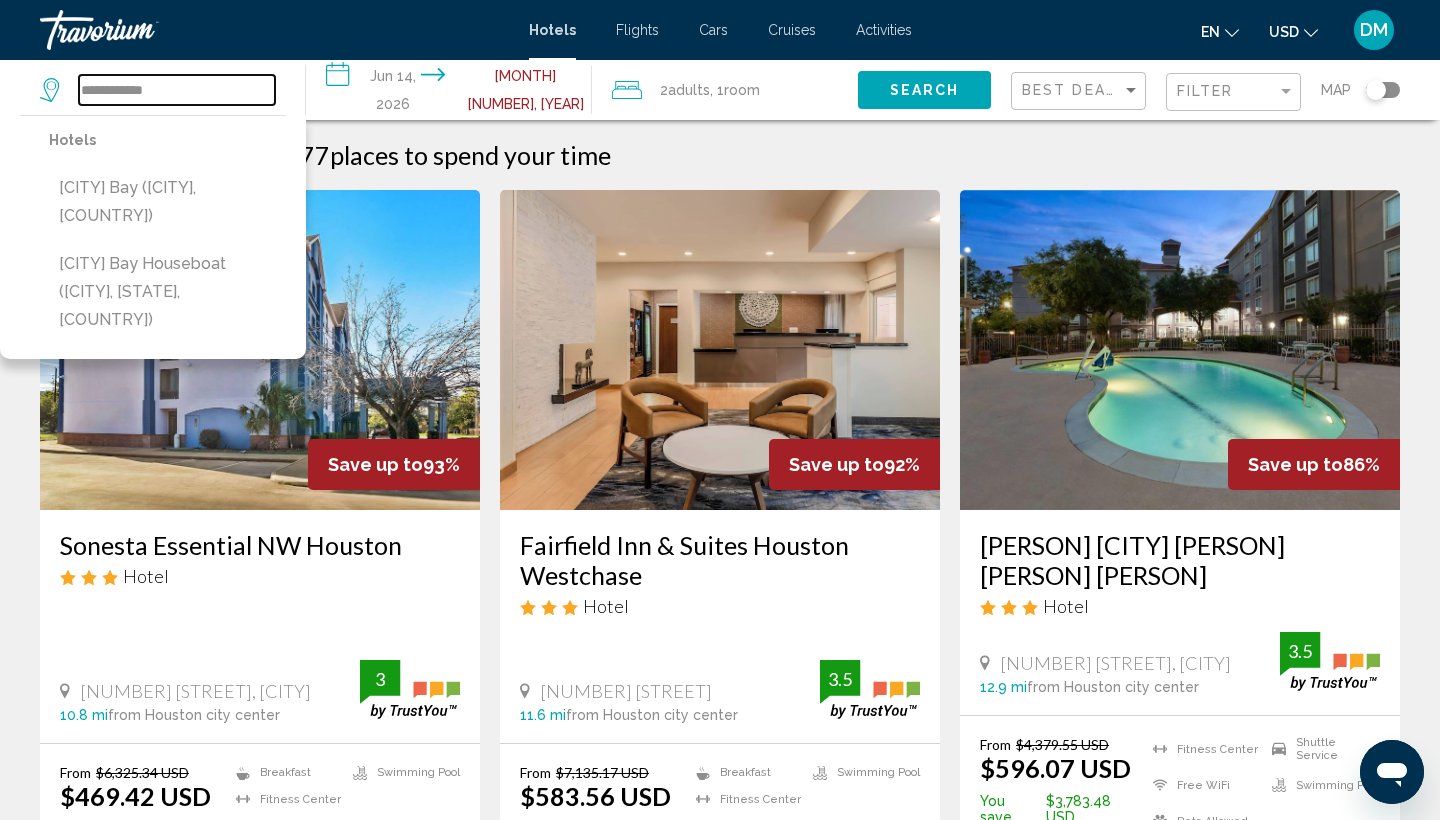 click on "**********" at bounding box center [177, 90] 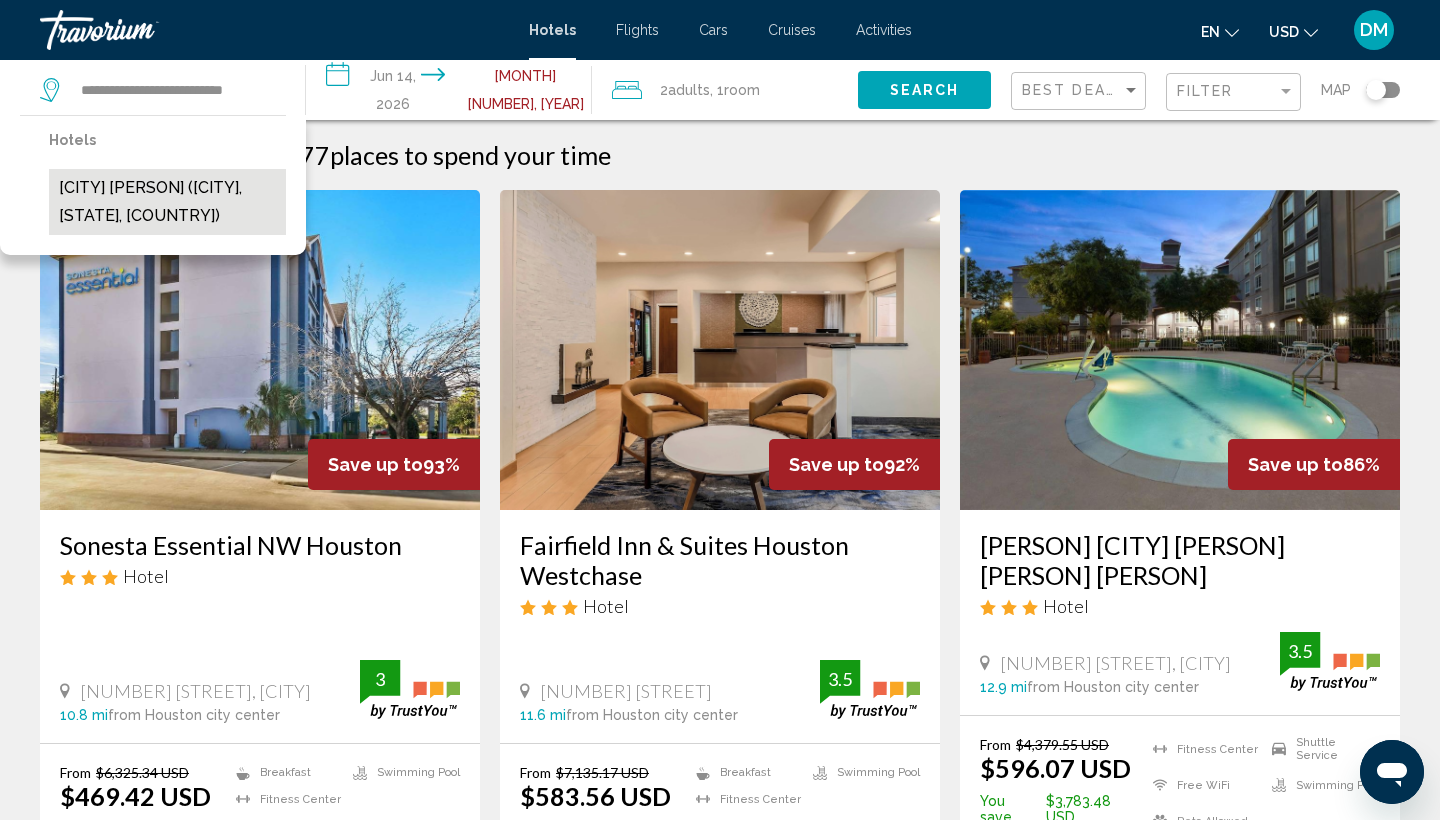 click on "[CITY] [PERSON] ([CITY], [STATE], [COUNTRY])" at bounding box center [167, 202] 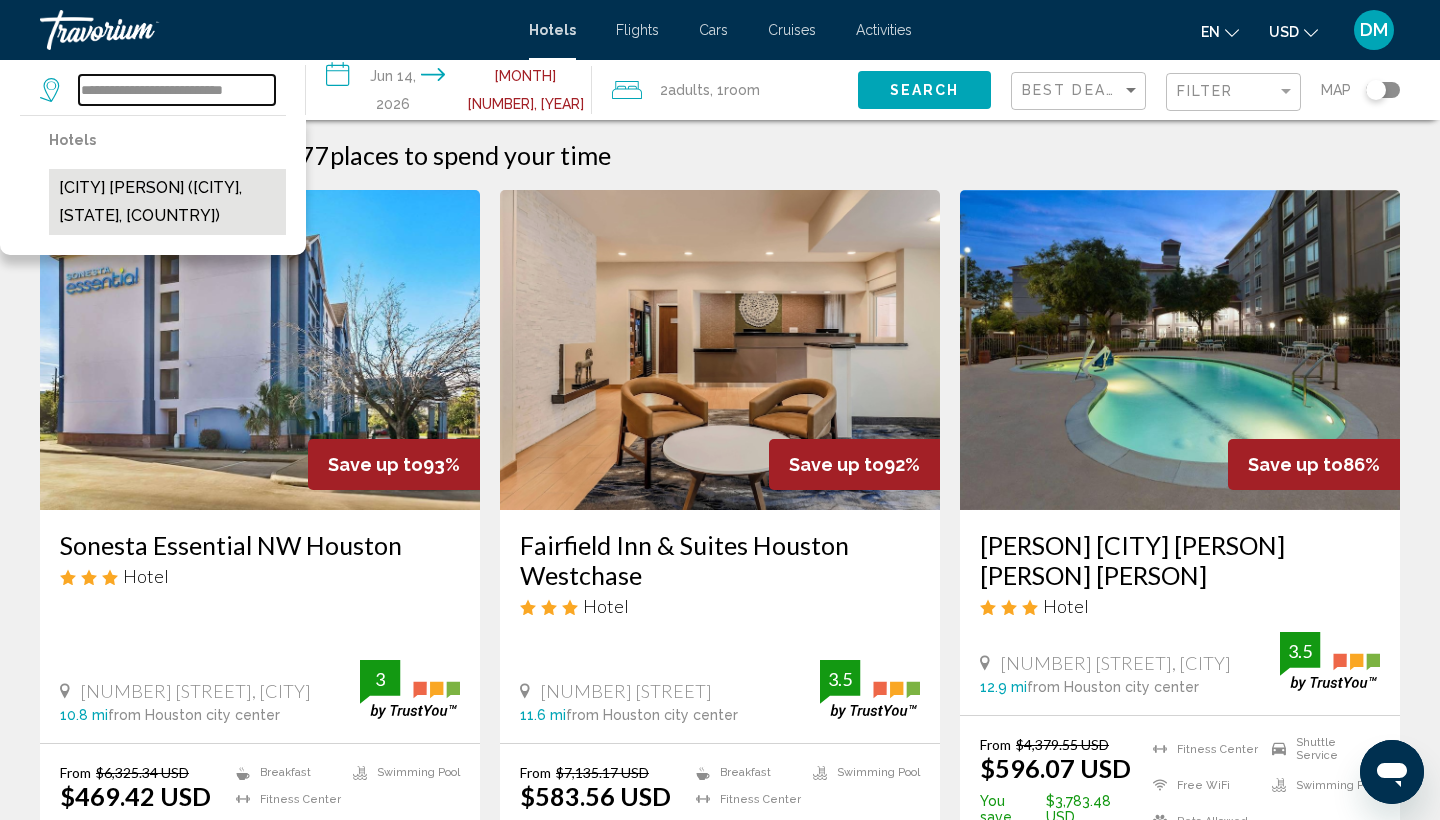 type on "**********" 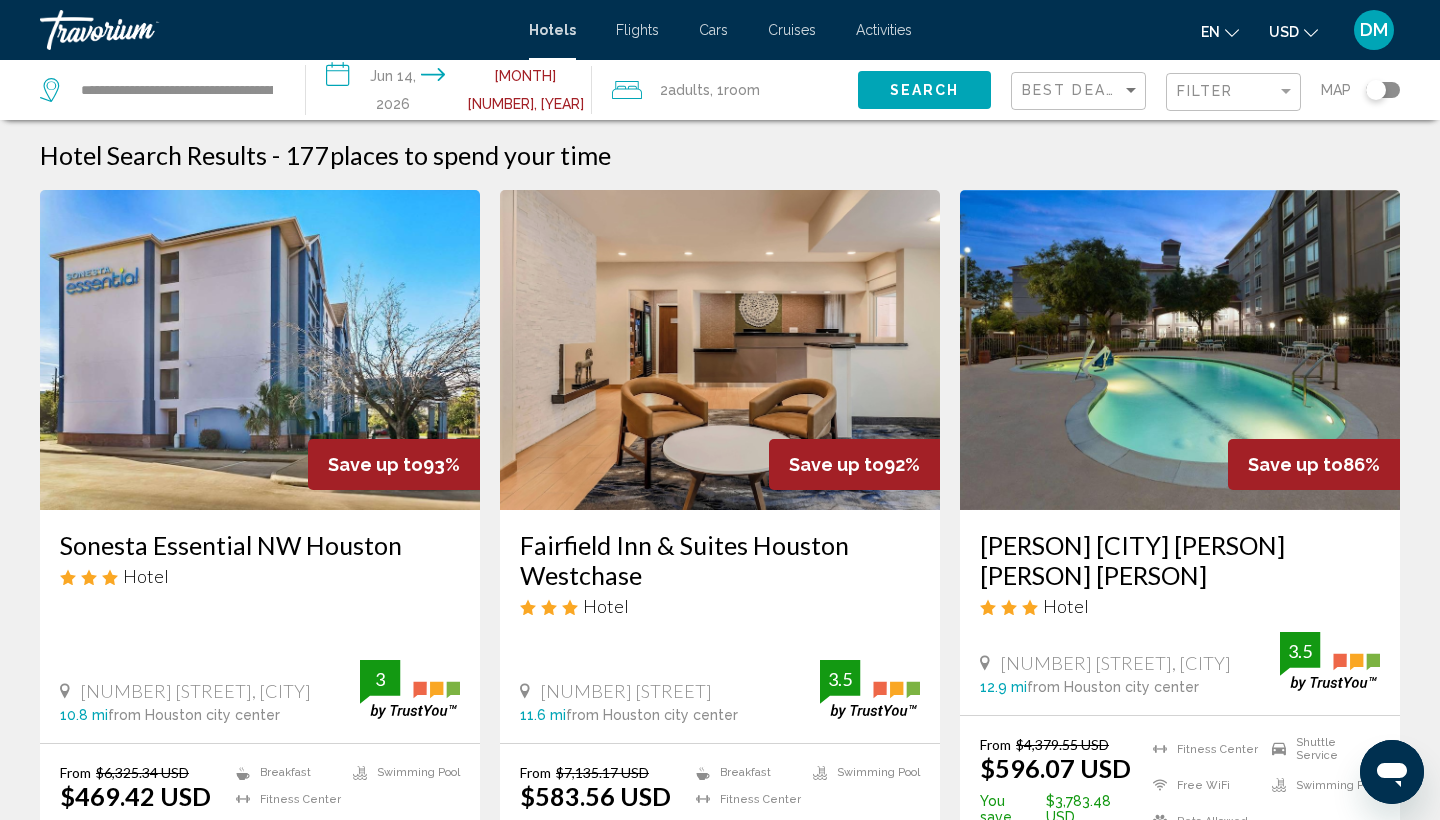 click on "**********" at bounding box center (453, 93) 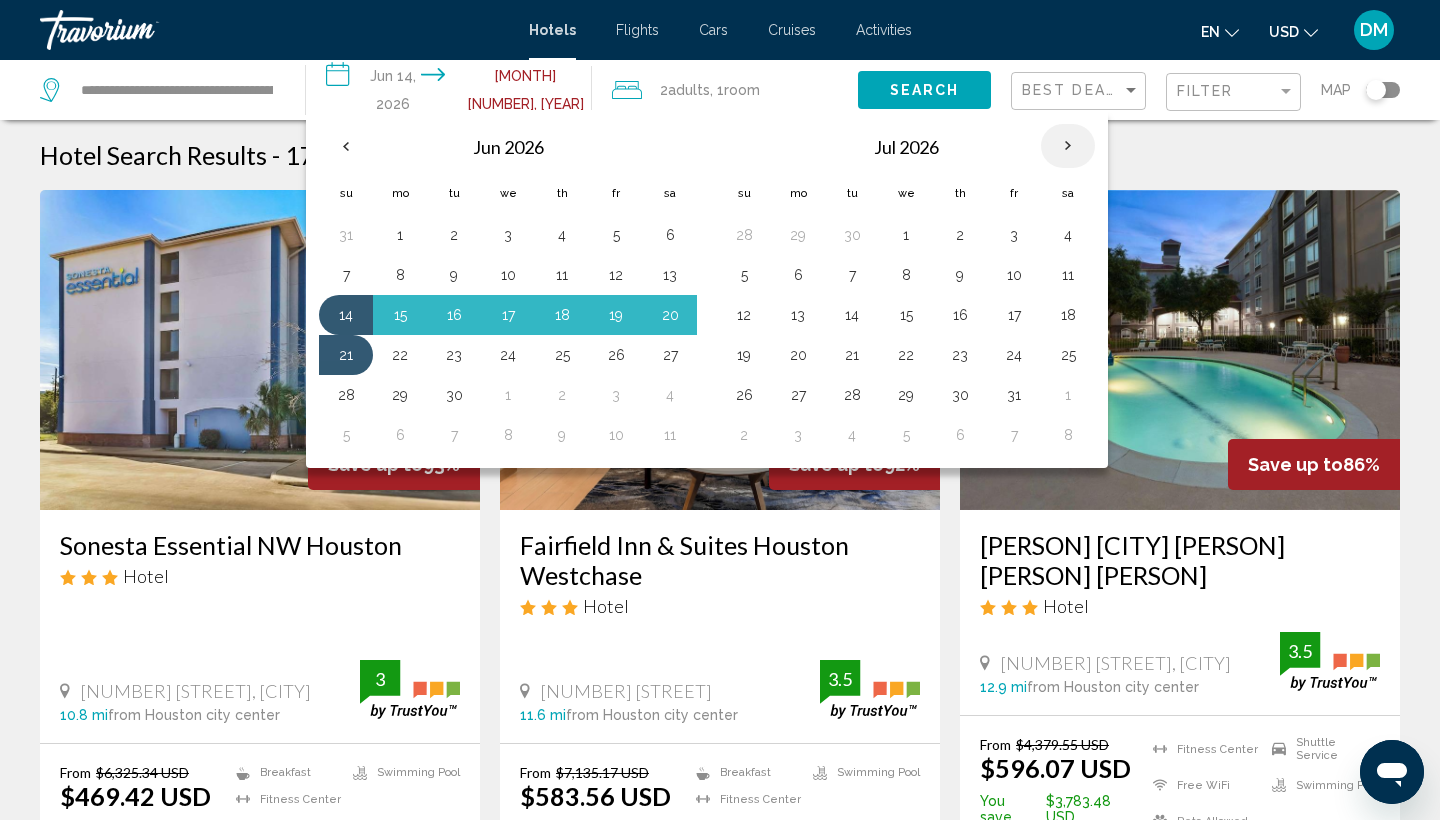 click at bounding box center (1068, 146) 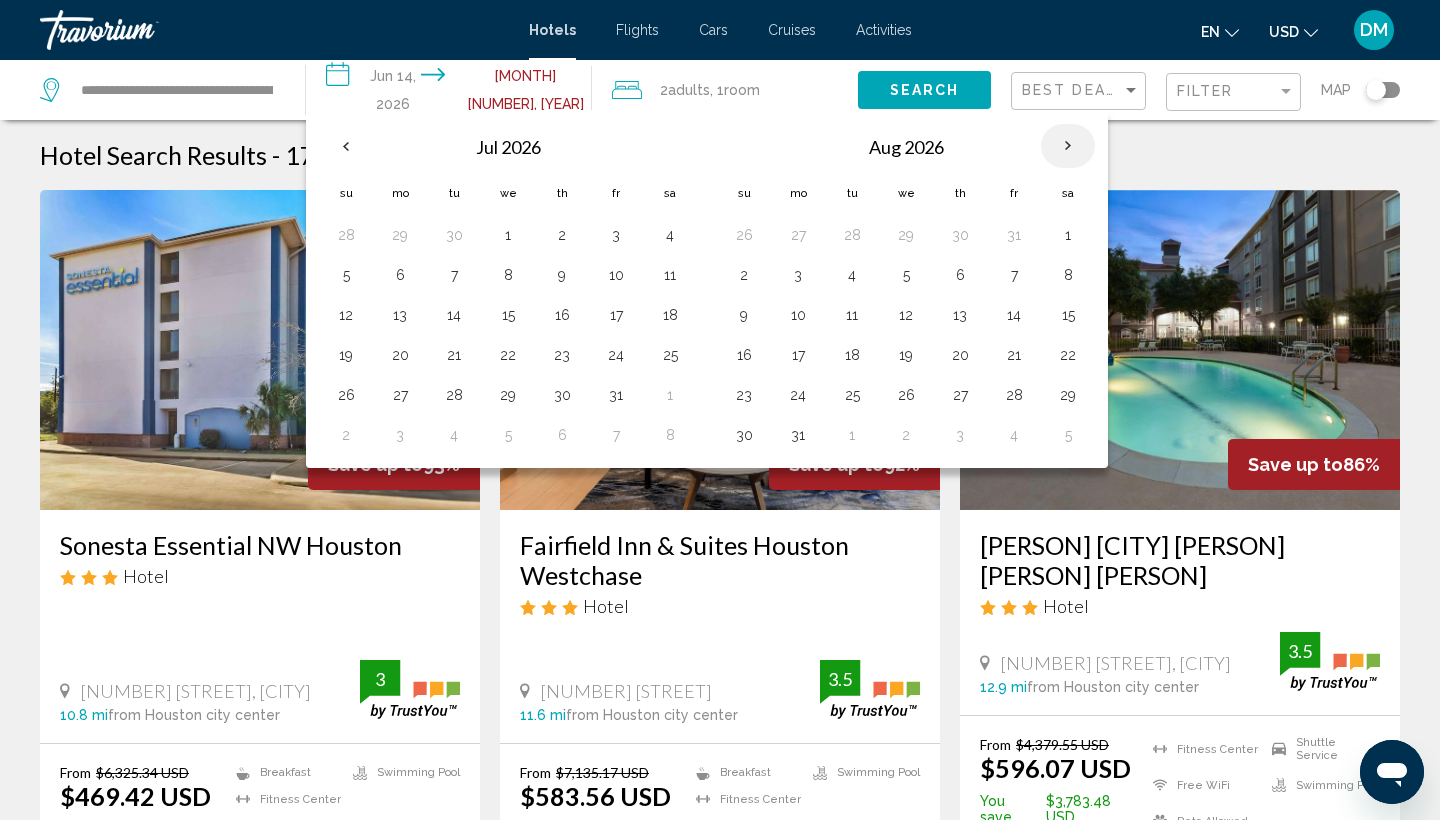 click at bounding box center (1068, 146) 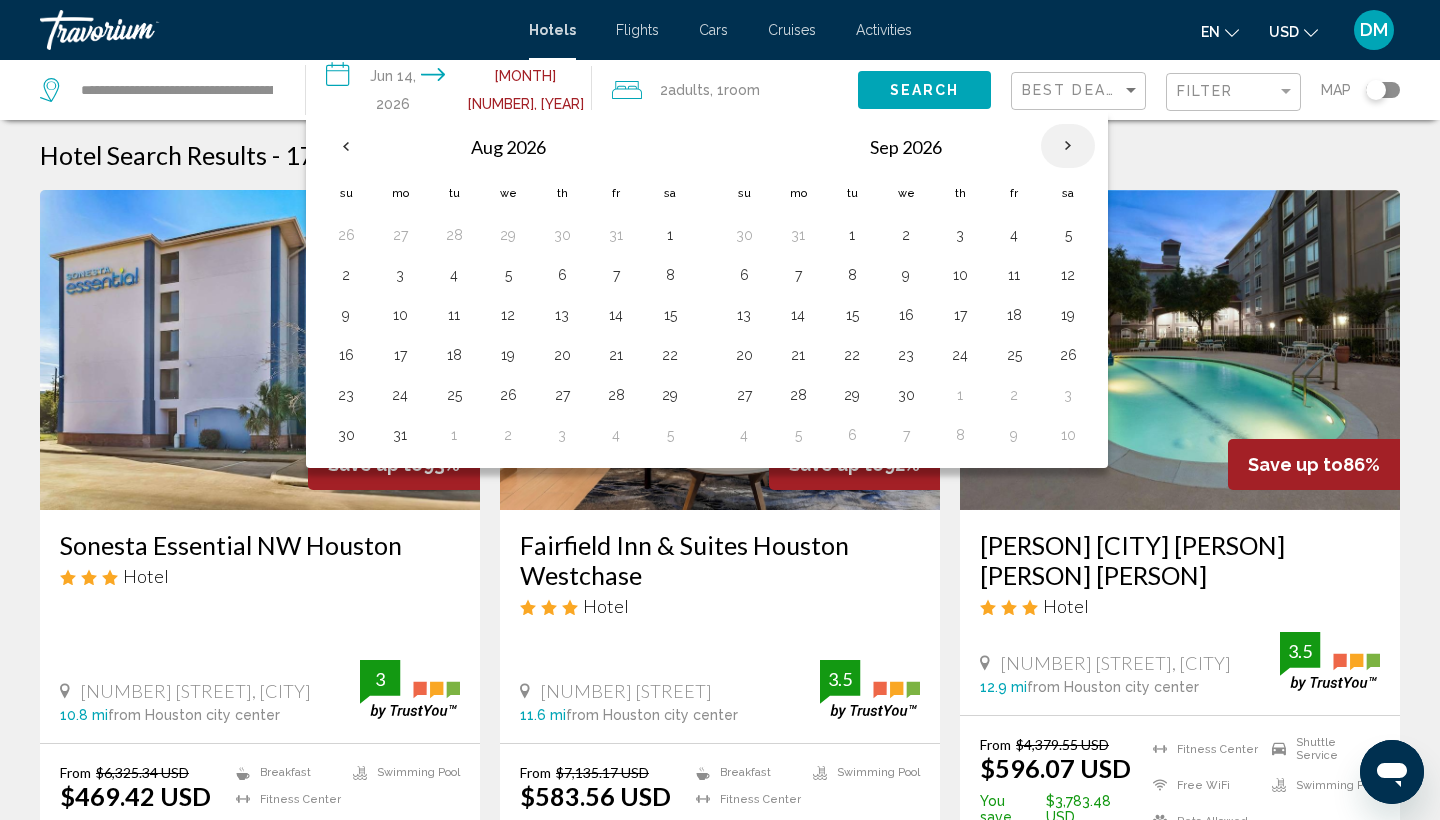 click at bounding box center [1068, 146] 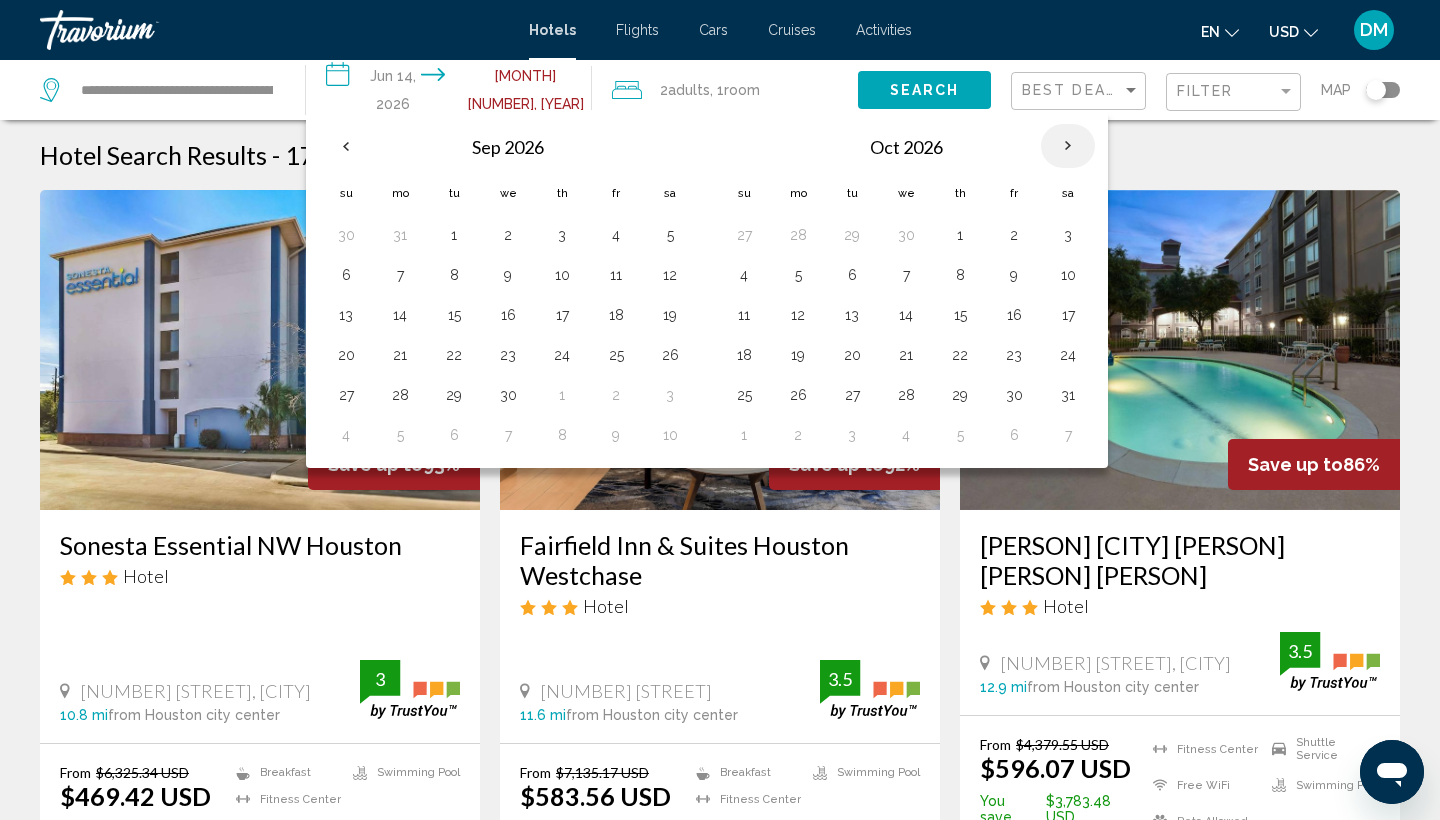 click at bounding box center [1068, 146] 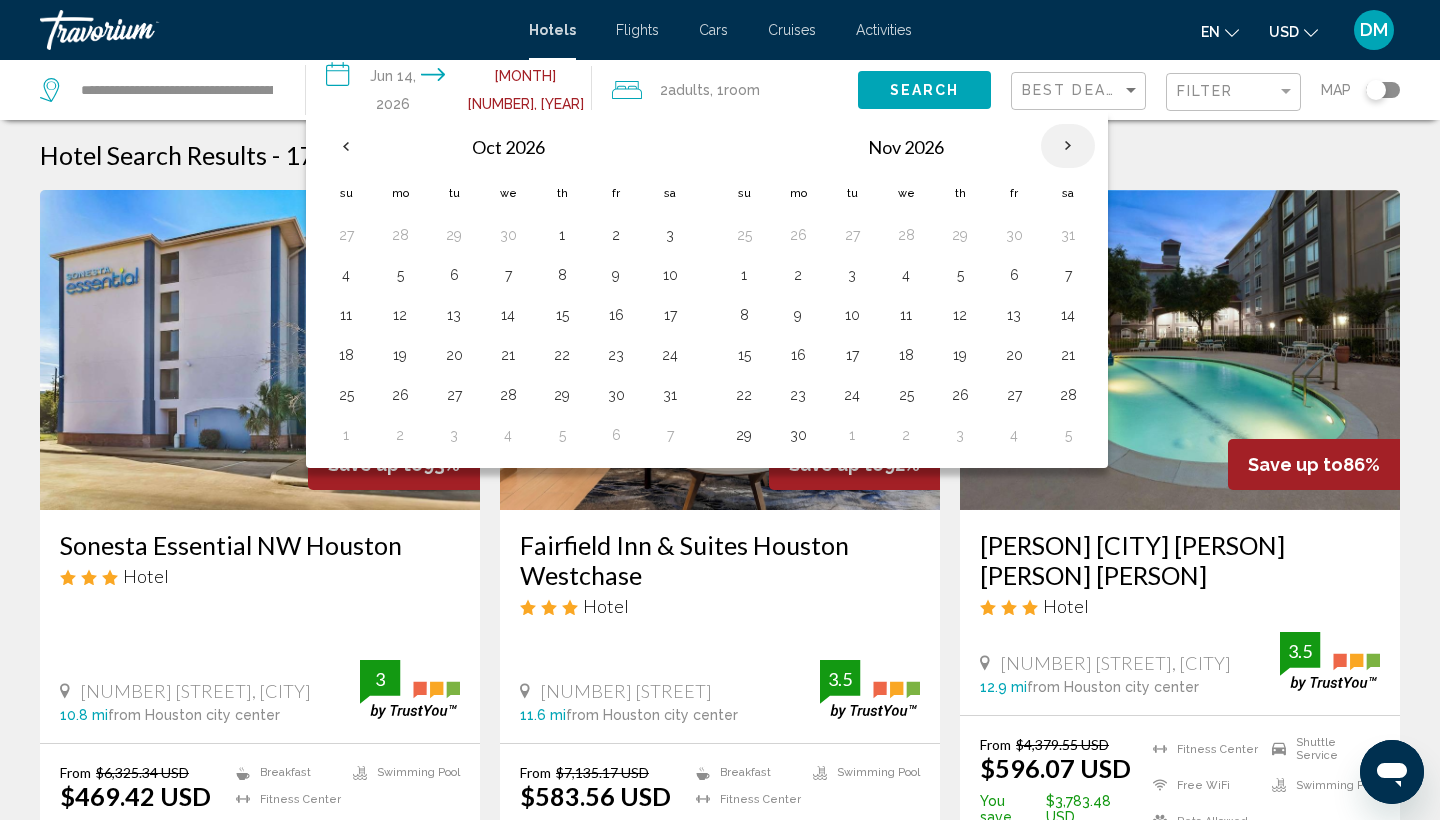 click at bounding box center (1068, 146) 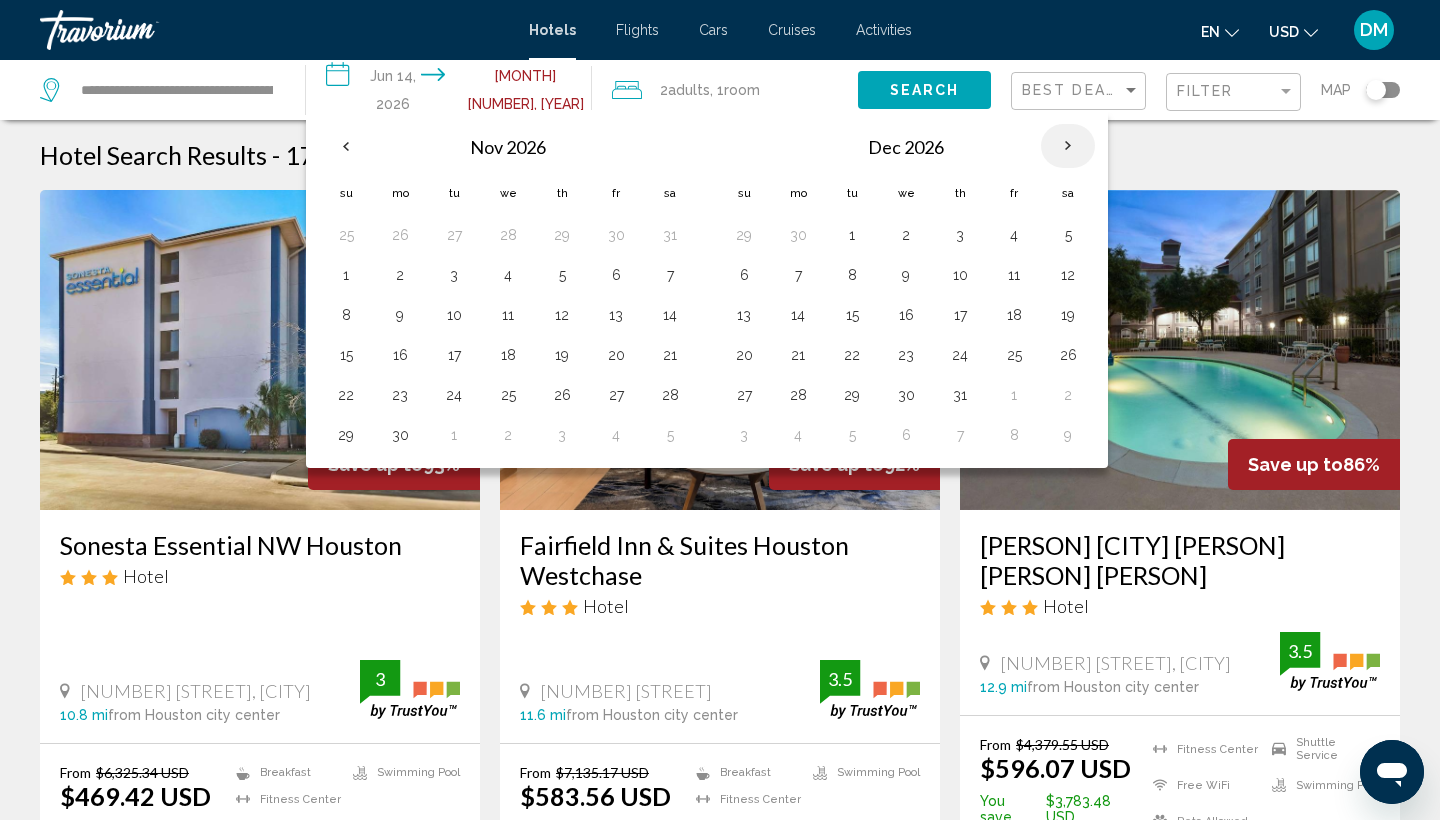 click at bounding box center [1068, 146] 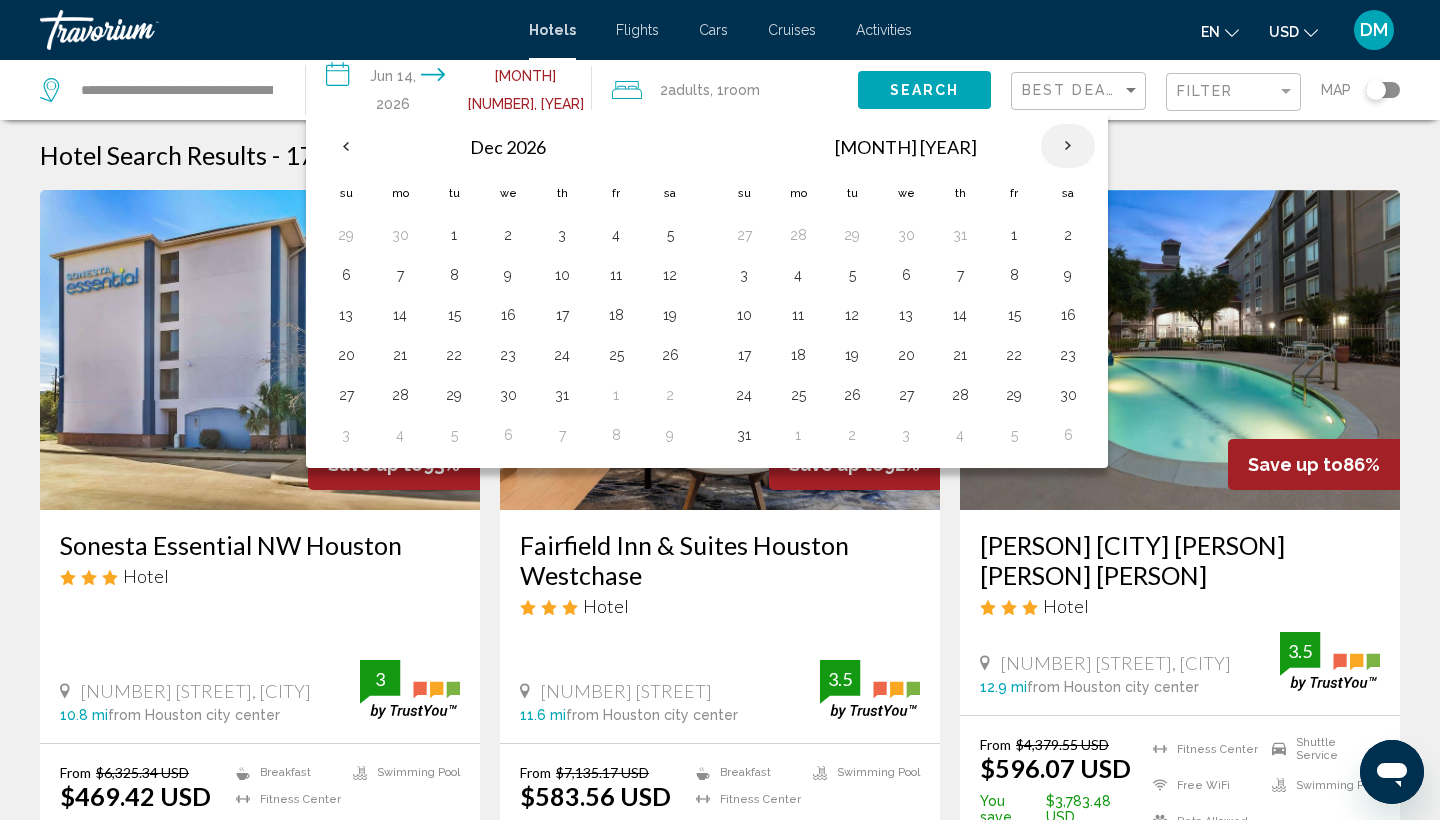 click at bounding box center [1068, 146] 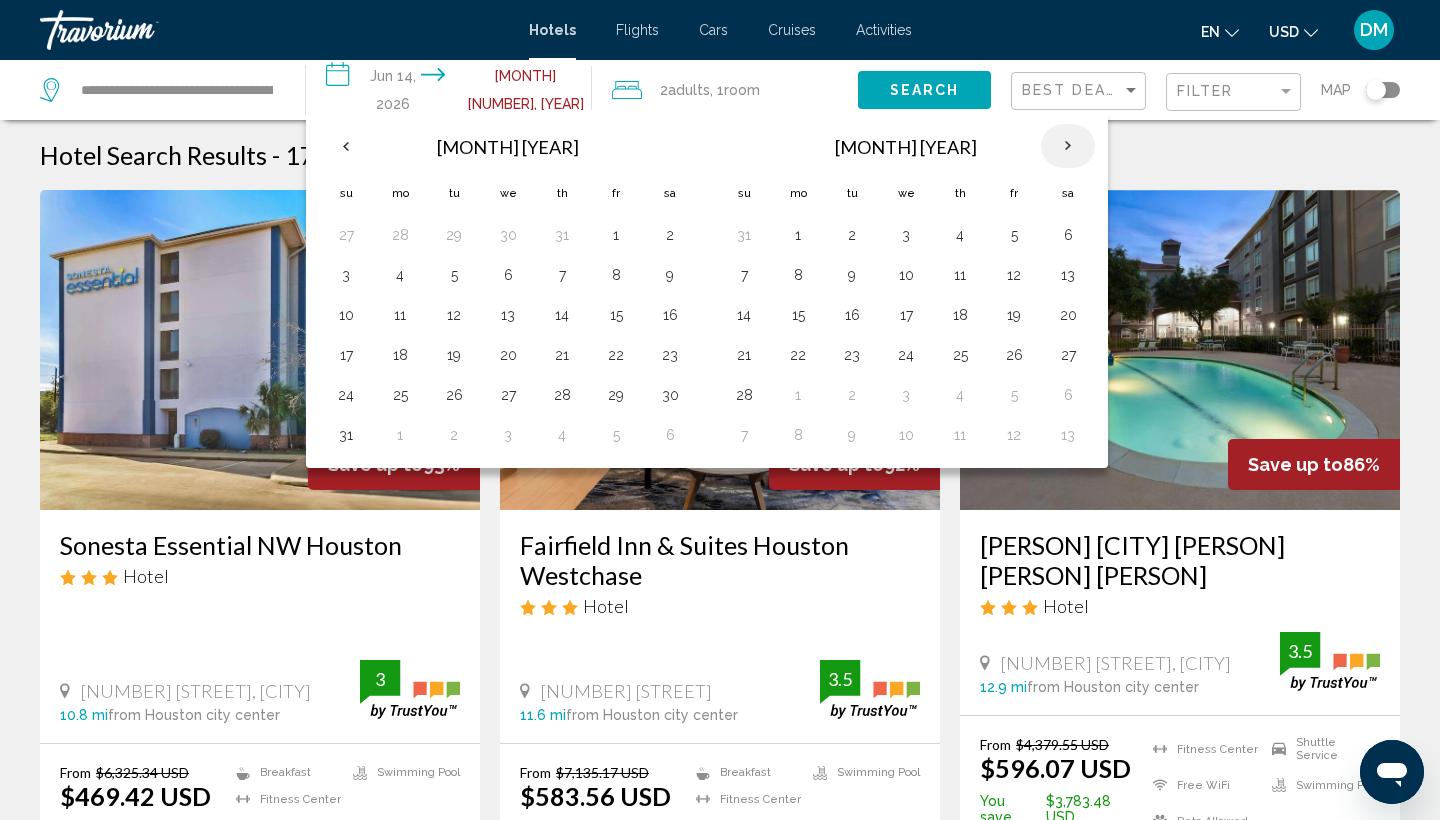 click at bounding box center [1068, 146] 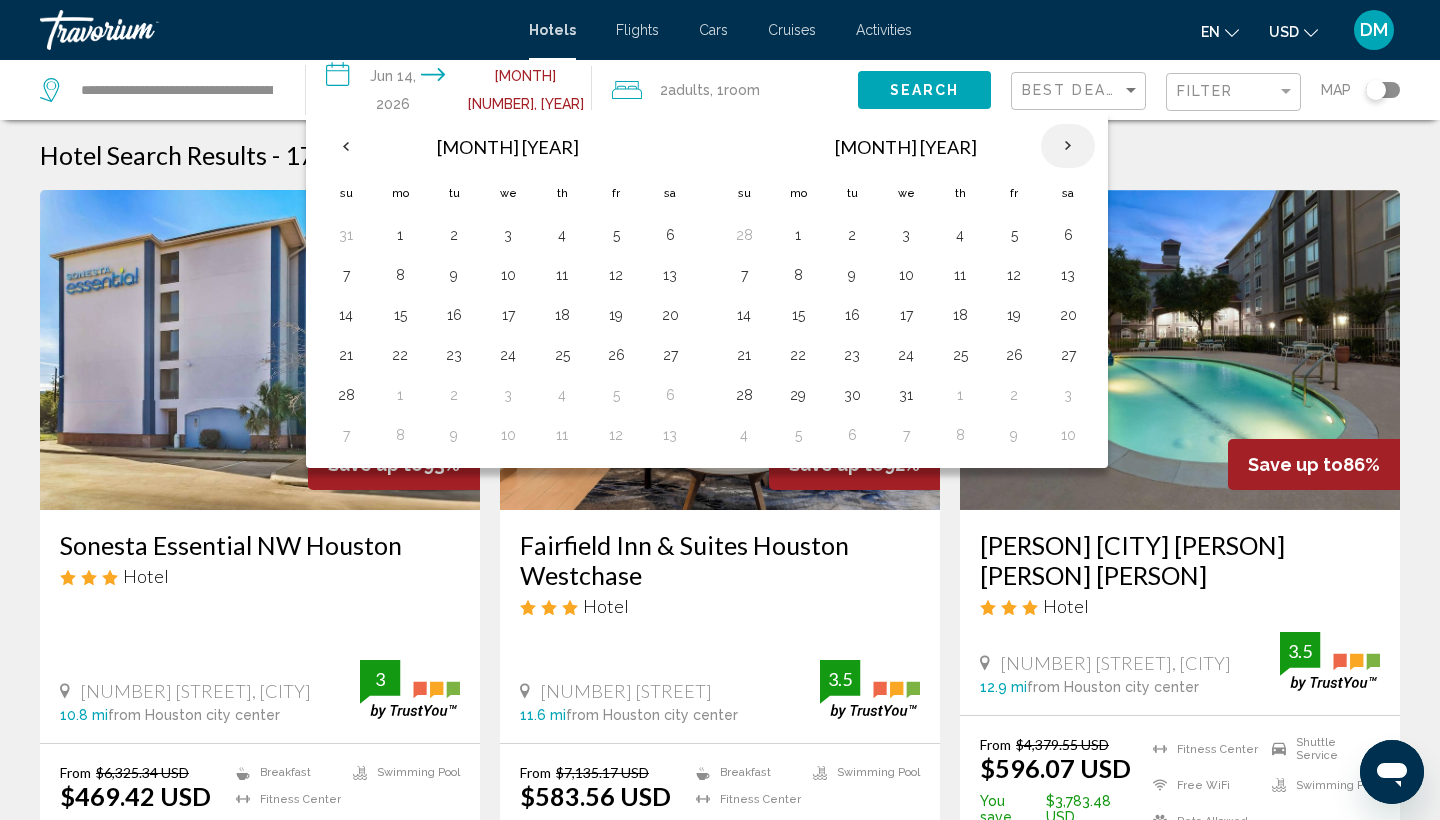 click at bounding box center [1068, 146] 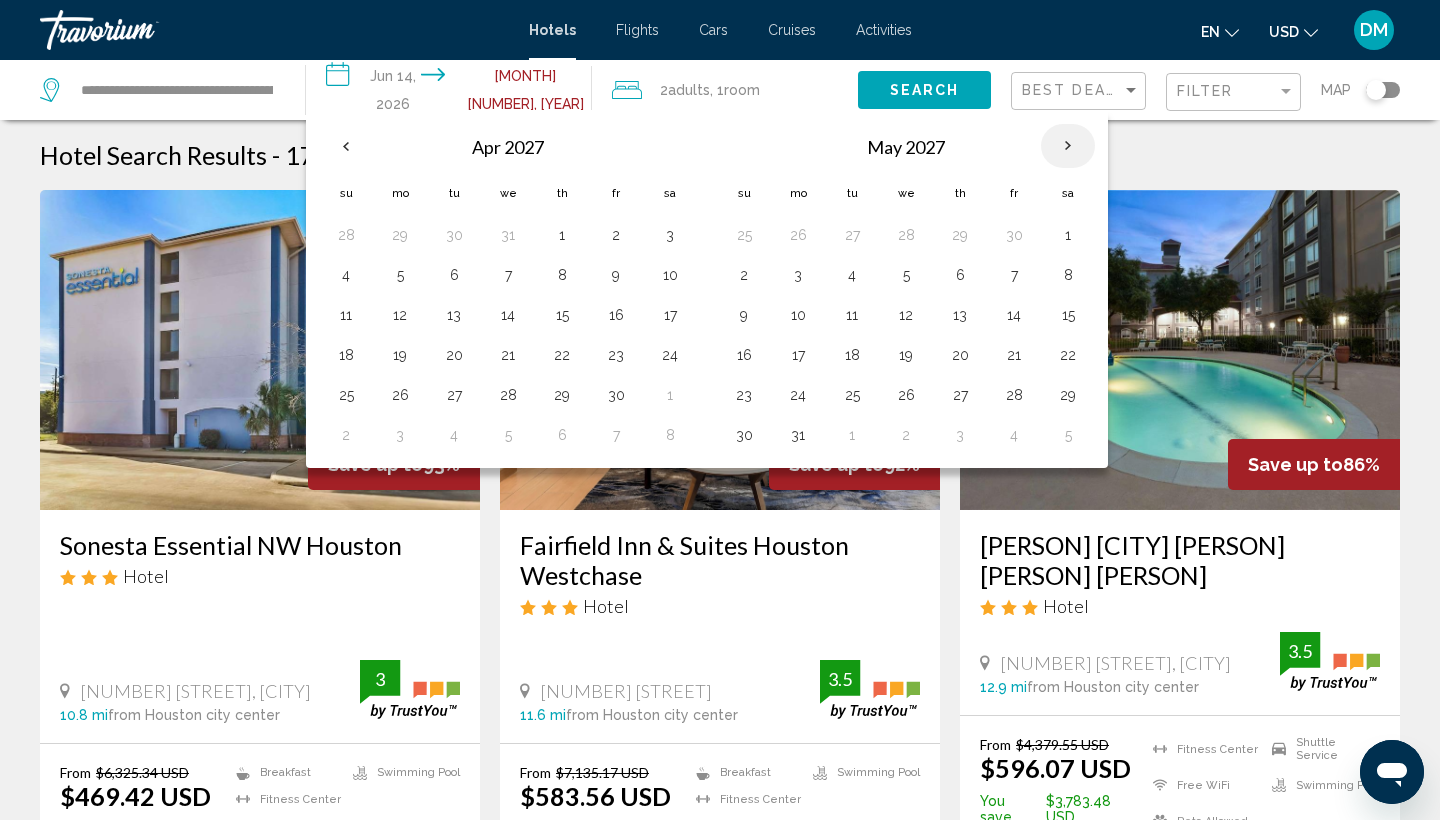 click at bounding box center [1068, 146] 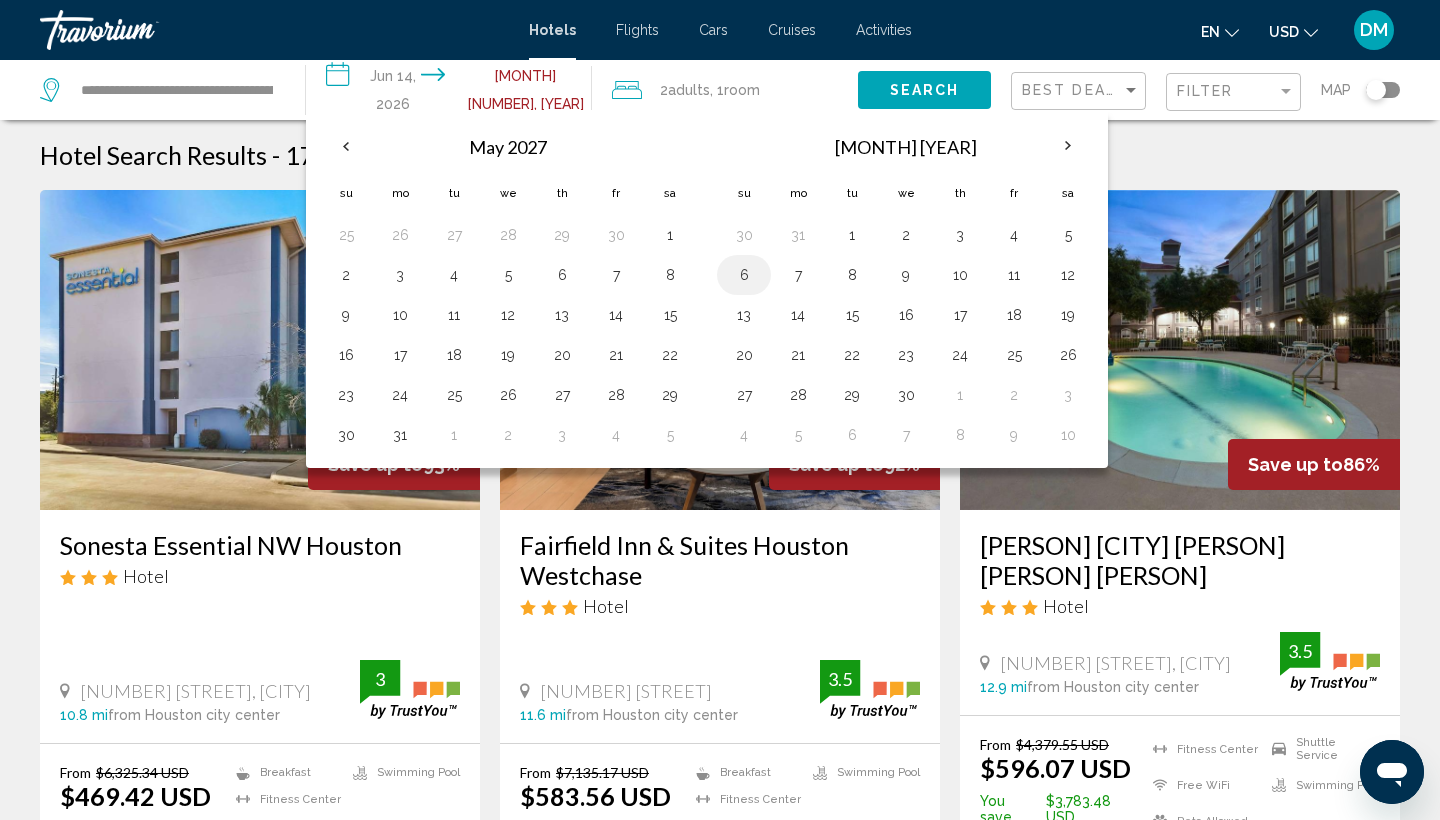 click on "6" at bounding box center (744, 275) 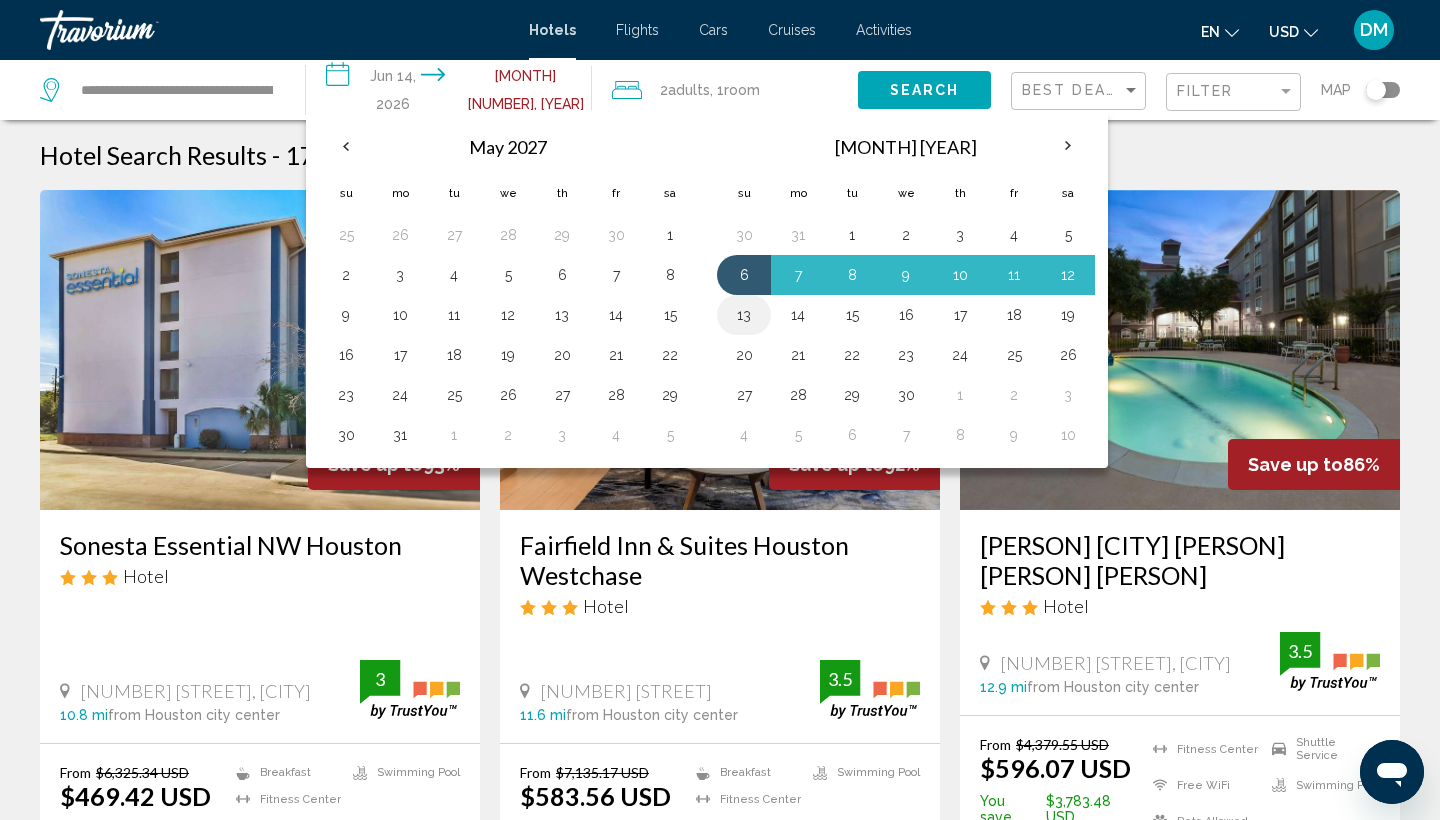 click on "13" at bounding box center [744, 315] 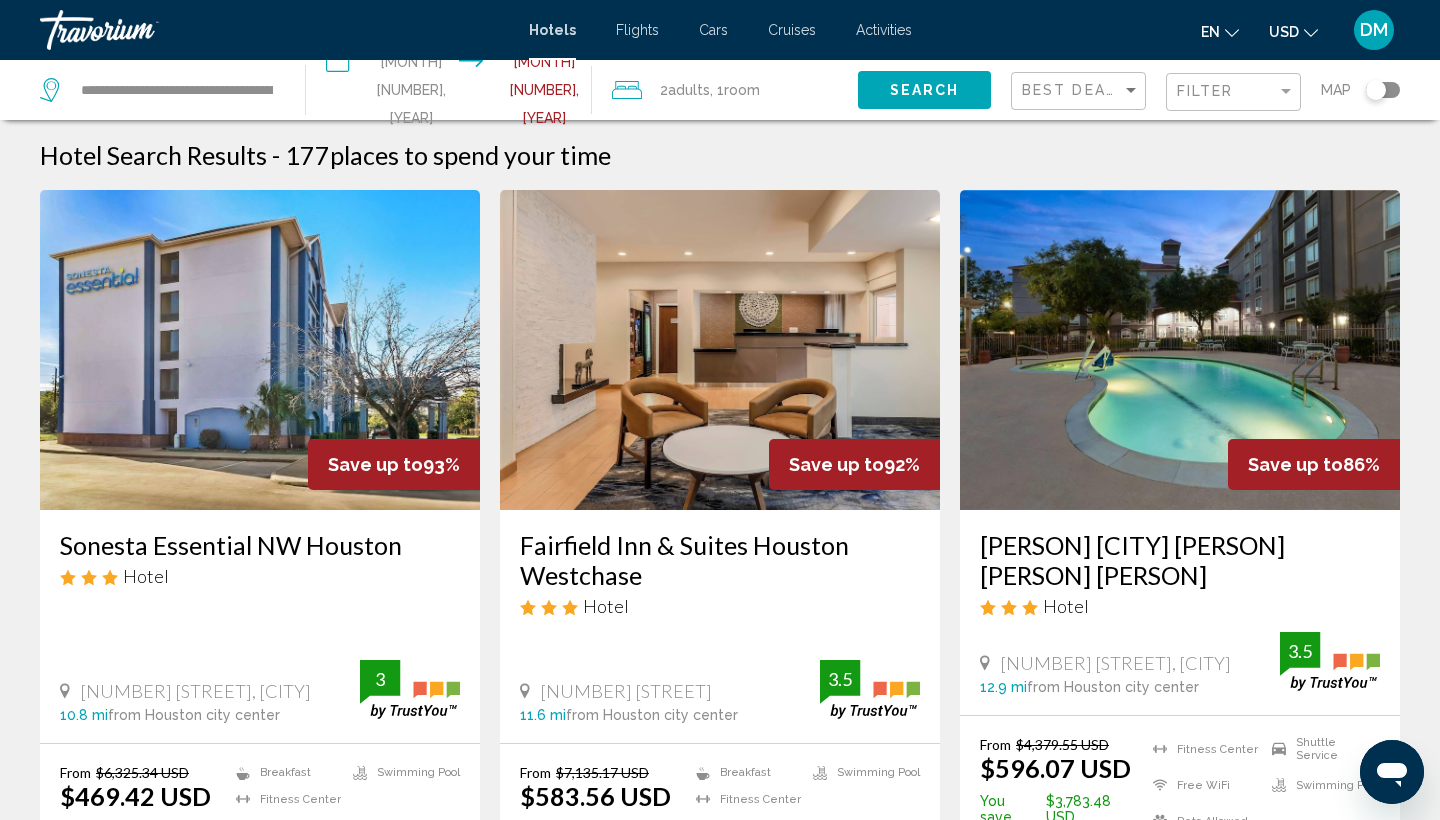 click on "Search" 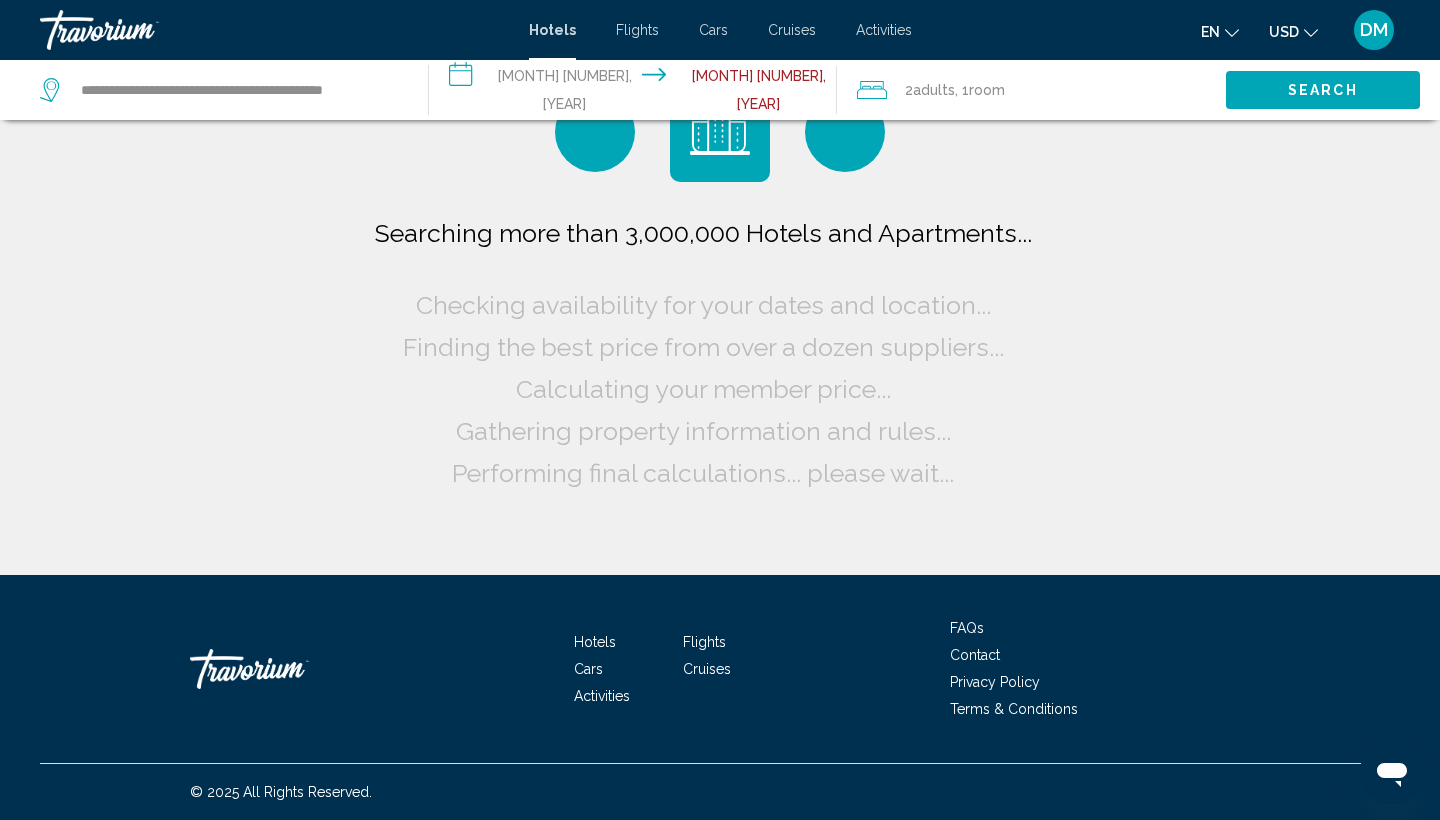 scroll, scrollTop: 0, scrollLeft: 0, axis: both 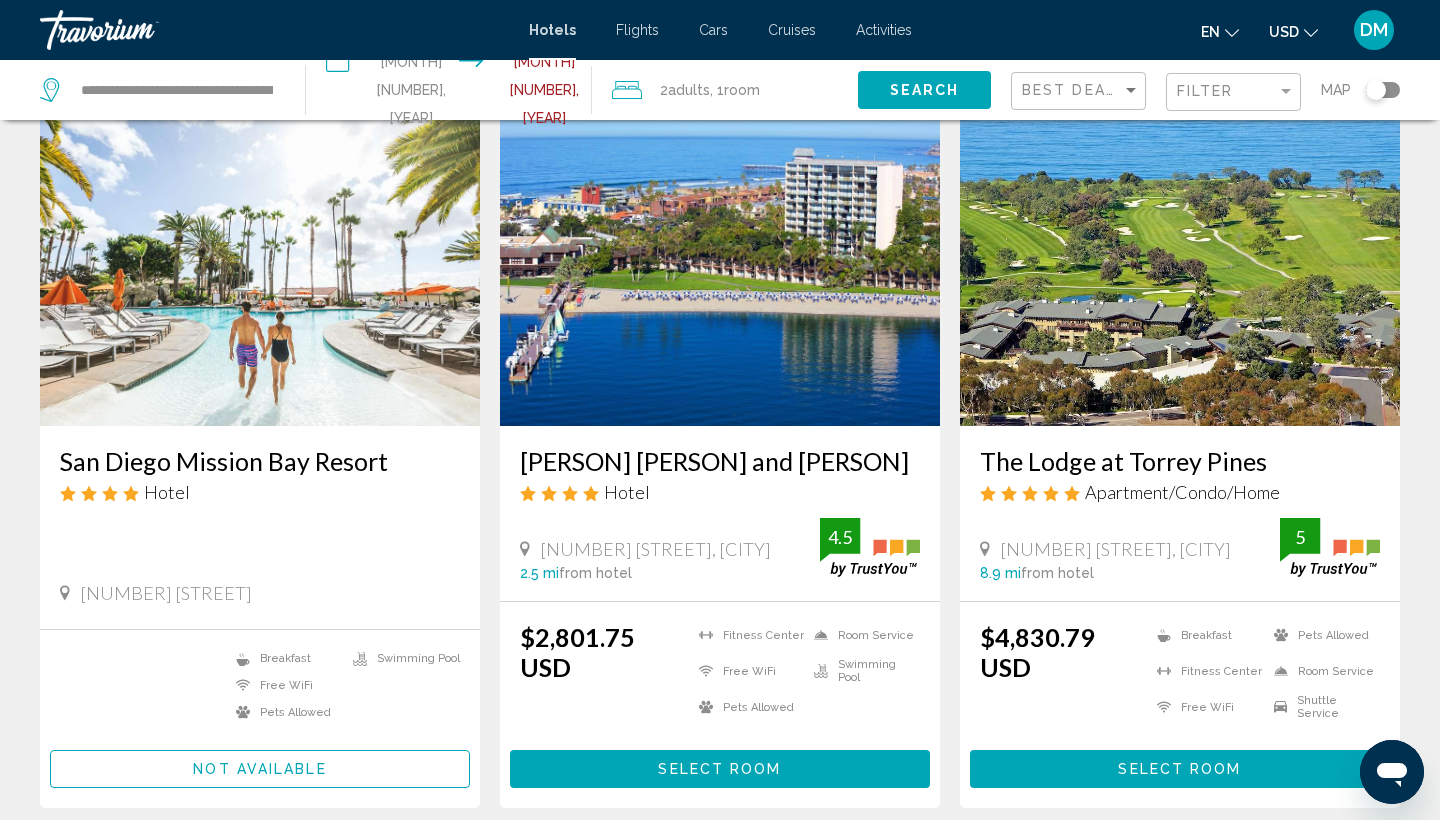 click on "Select Room" at bounding box center [719, 770] 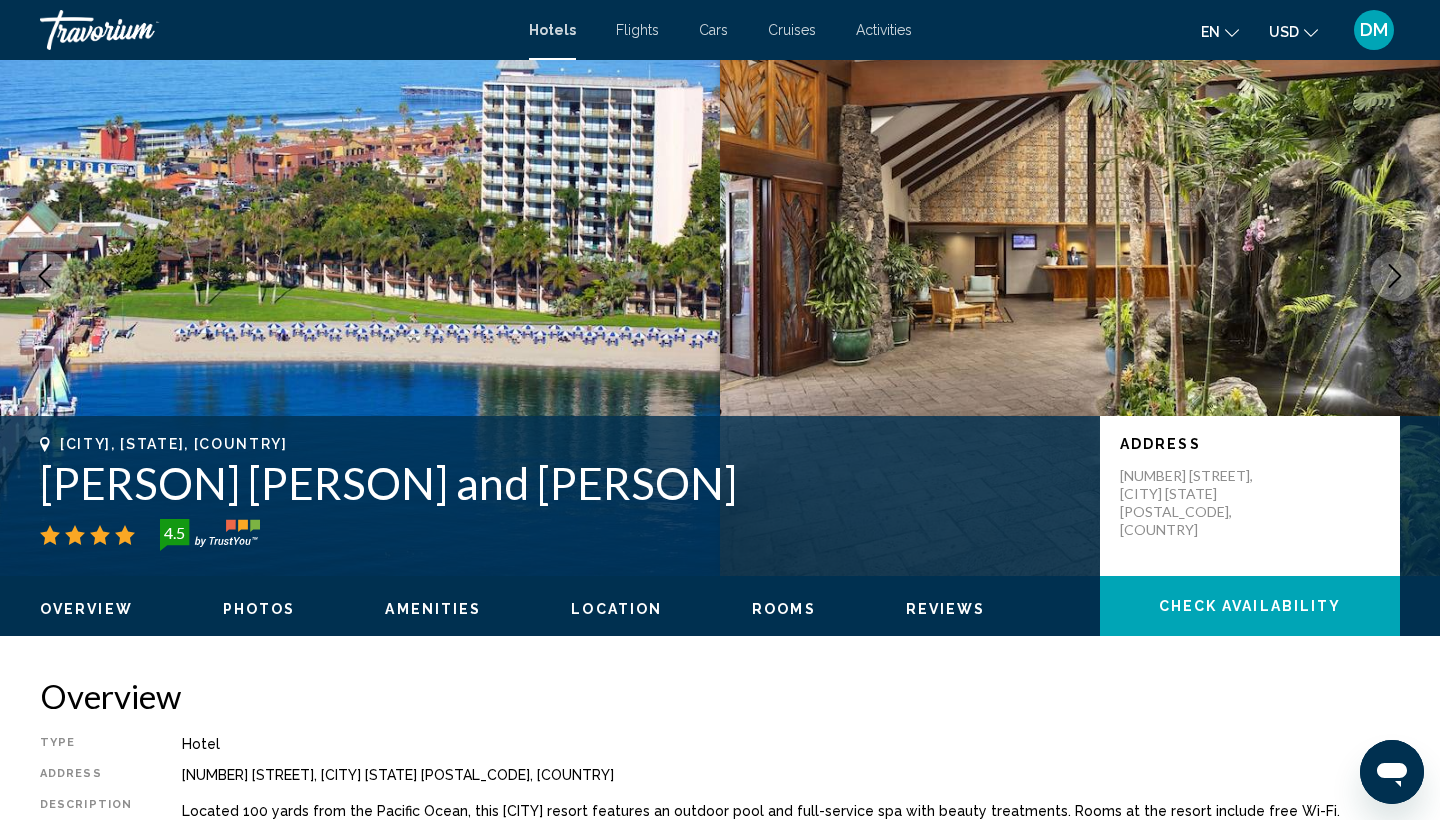 scroll, scrollTop: 0, scrollLeft: 0, axis: both 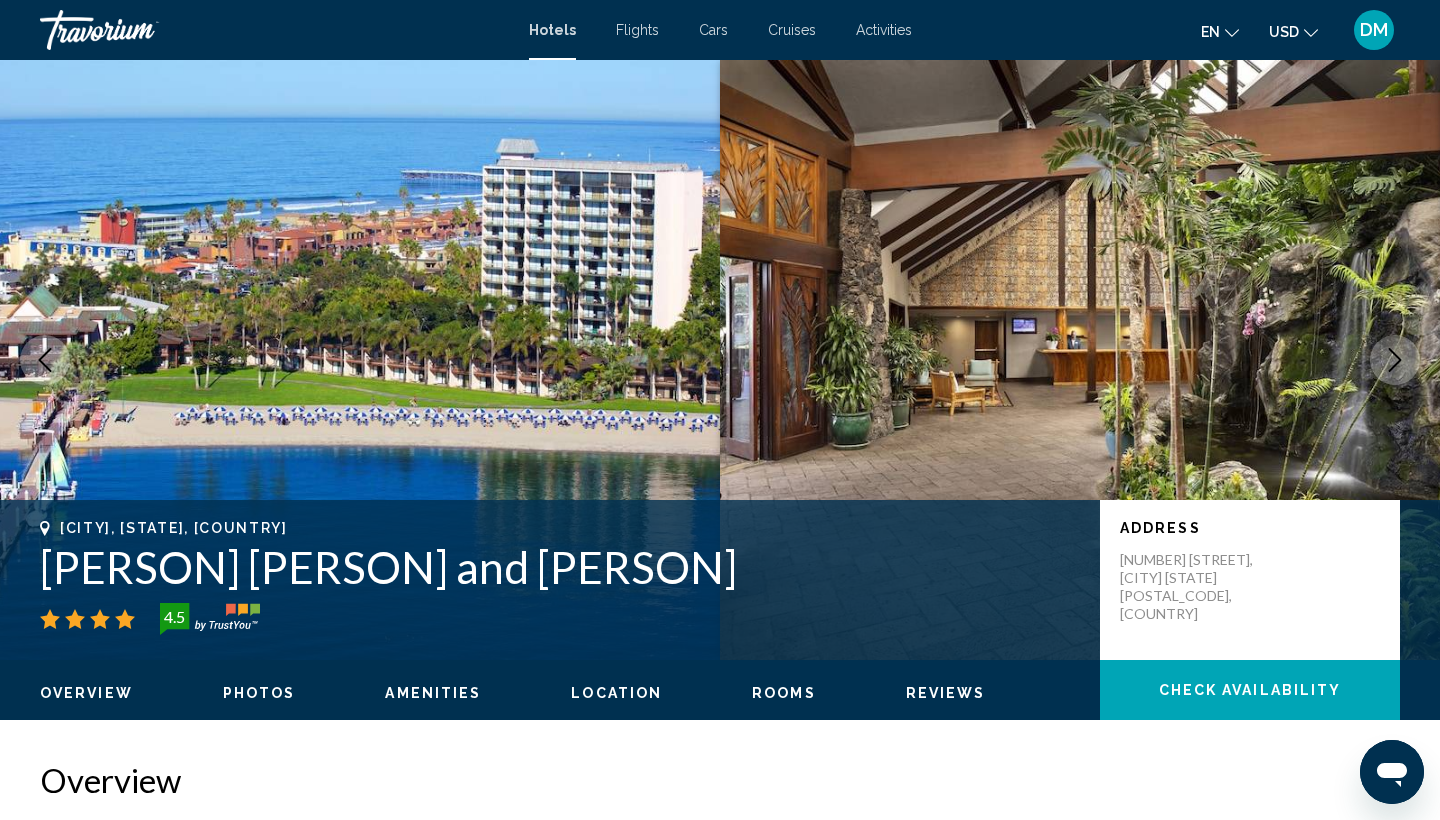 click 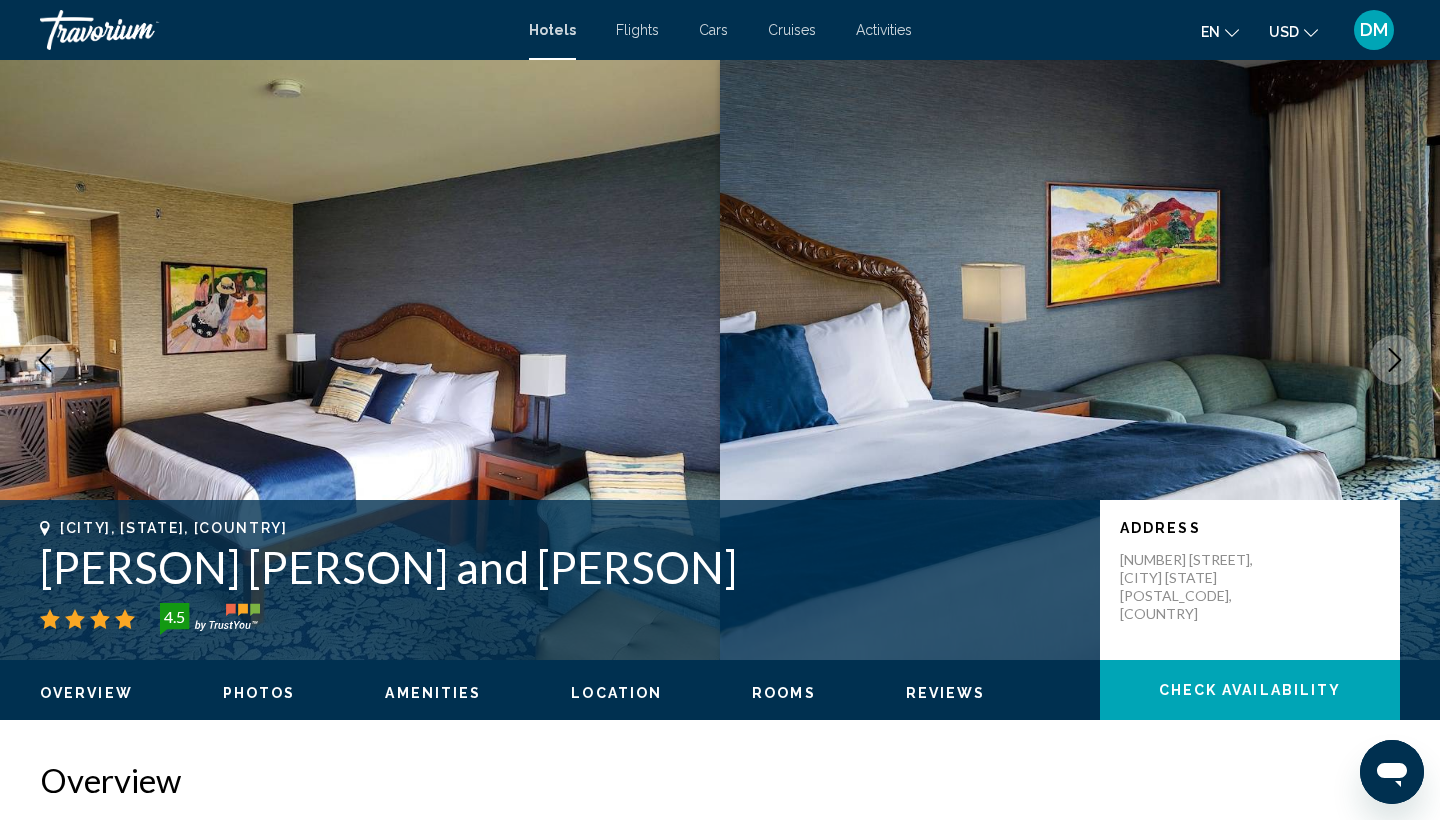 scroll, scrollTop: 0, scrollLeft: 0, axis: both 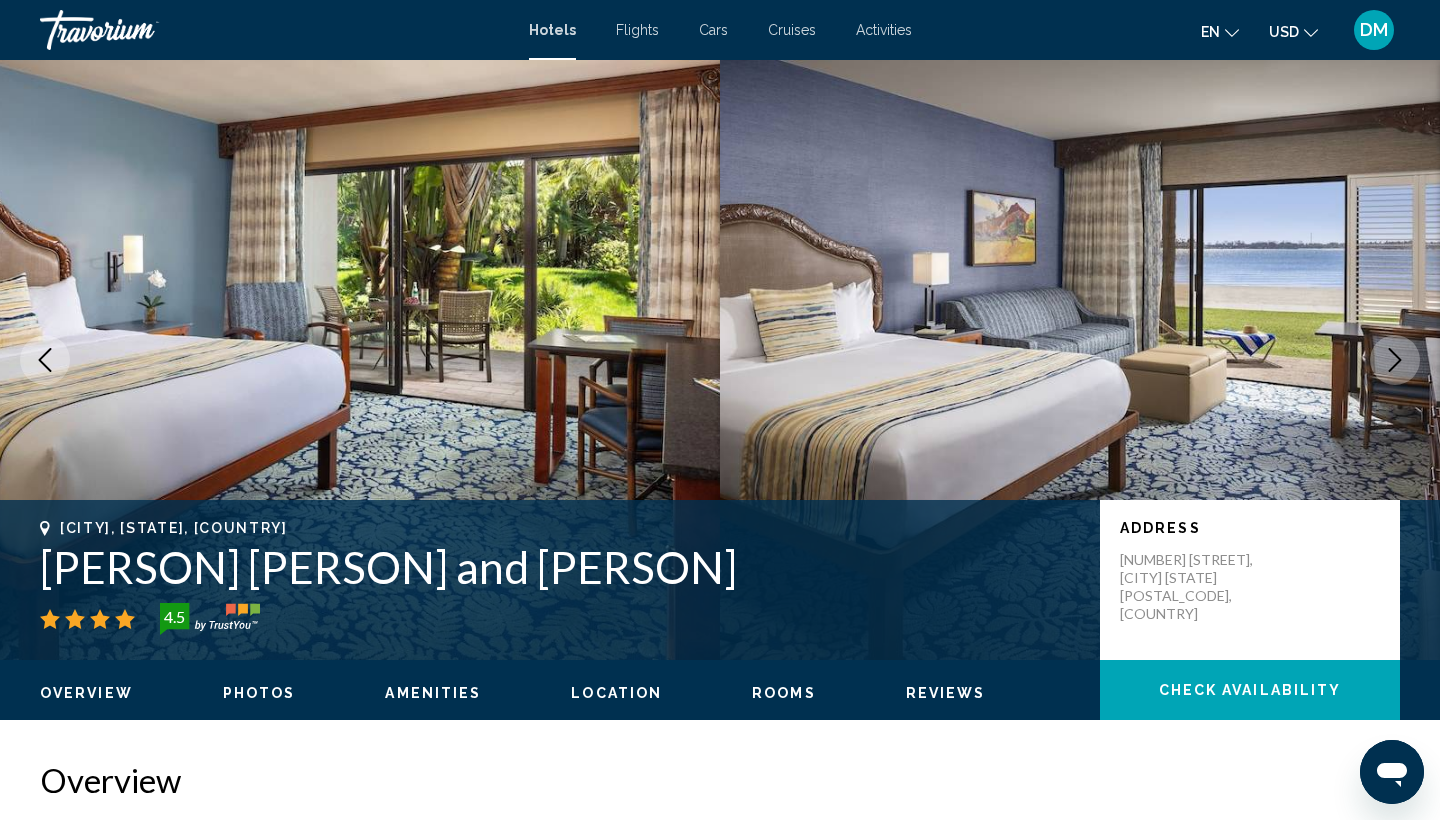 click 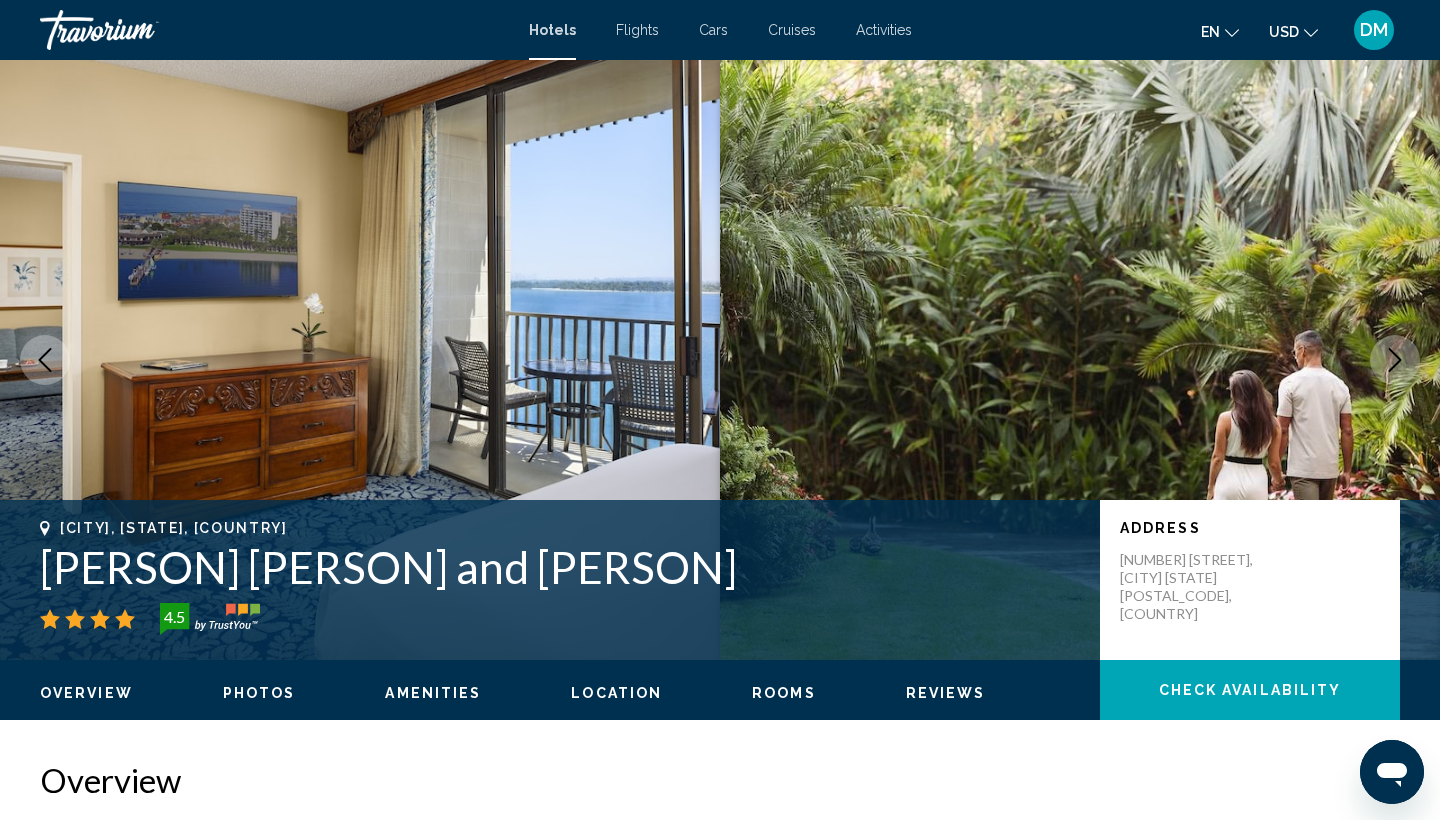 scroll, scrollTop: 0, scrollLeft: 0, axis: both 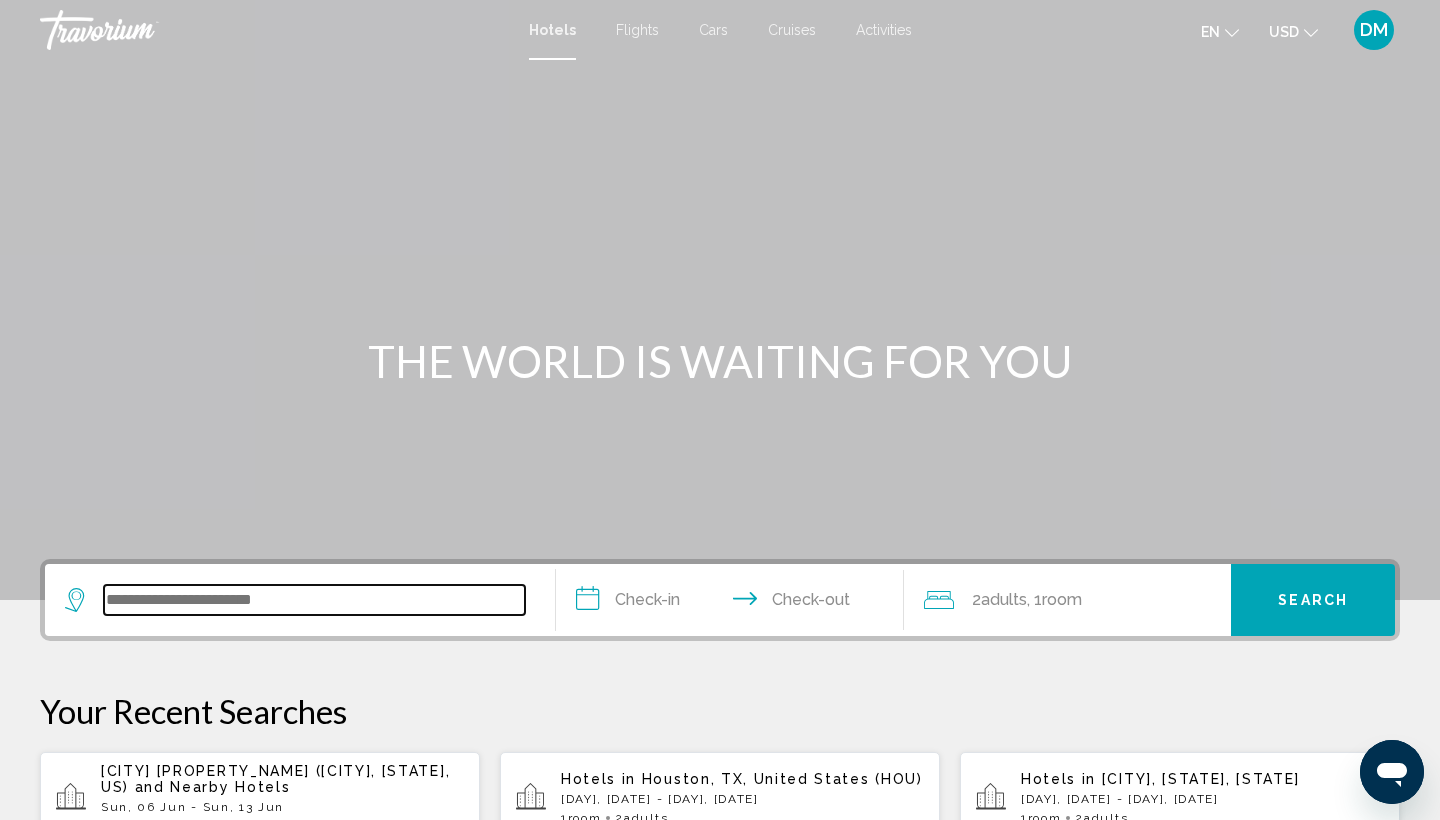 click at bounding box center [314, 600] 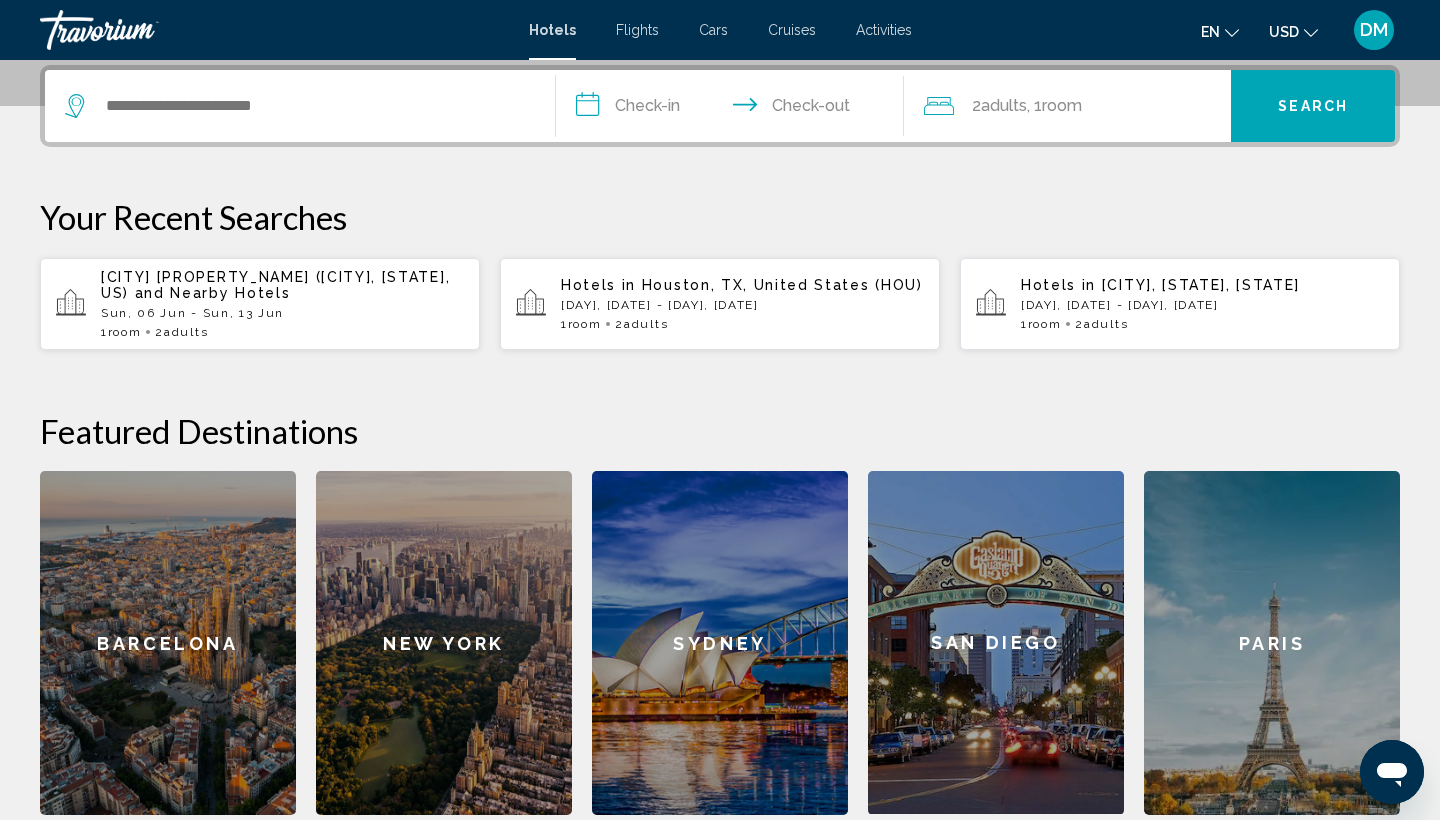 click on "1  Room rooms 2  Adult Adults" at bounding box center (742, 324) 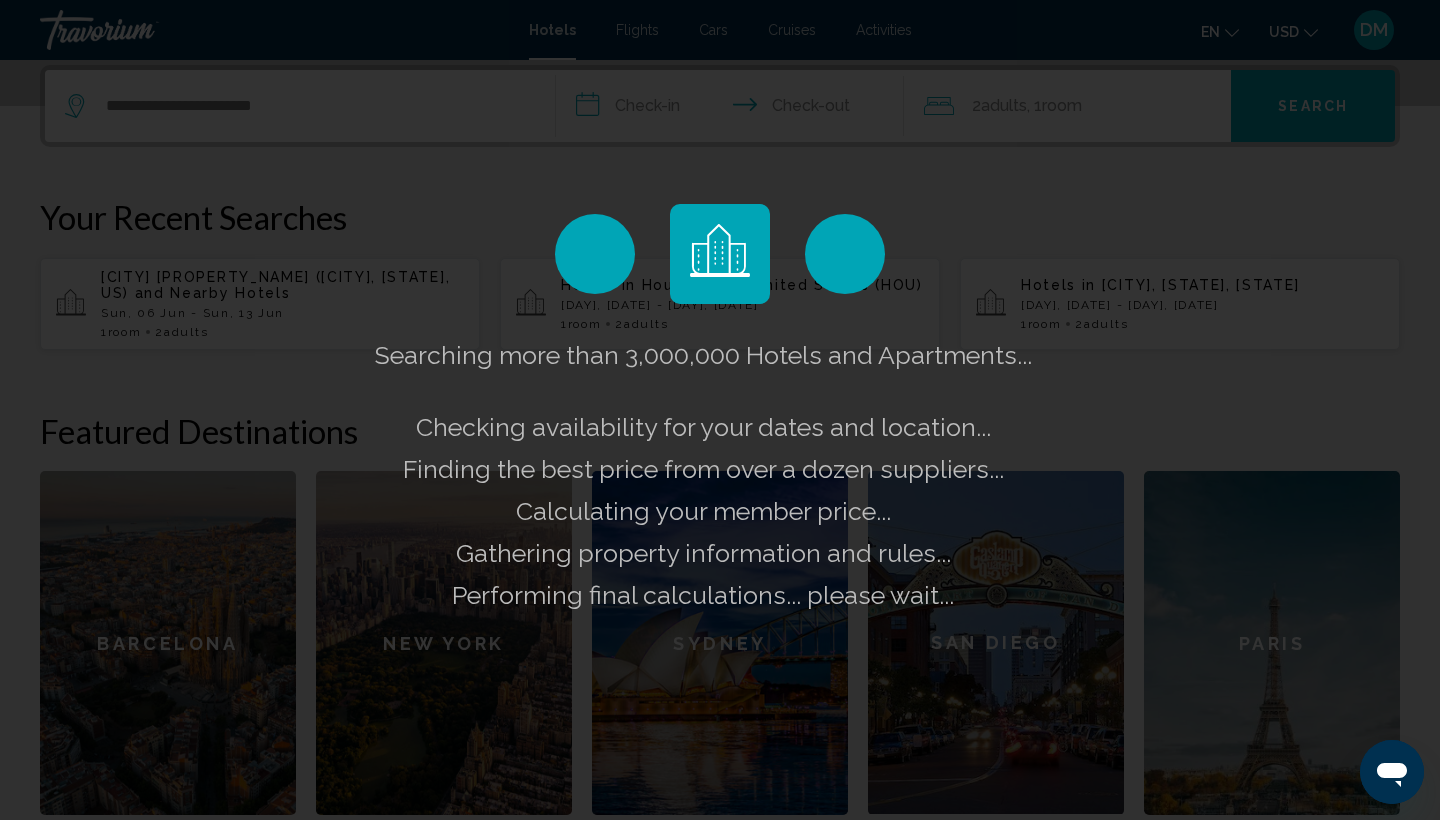 scroll, scrollTop: 0, scrollLeft: 0, axis: both 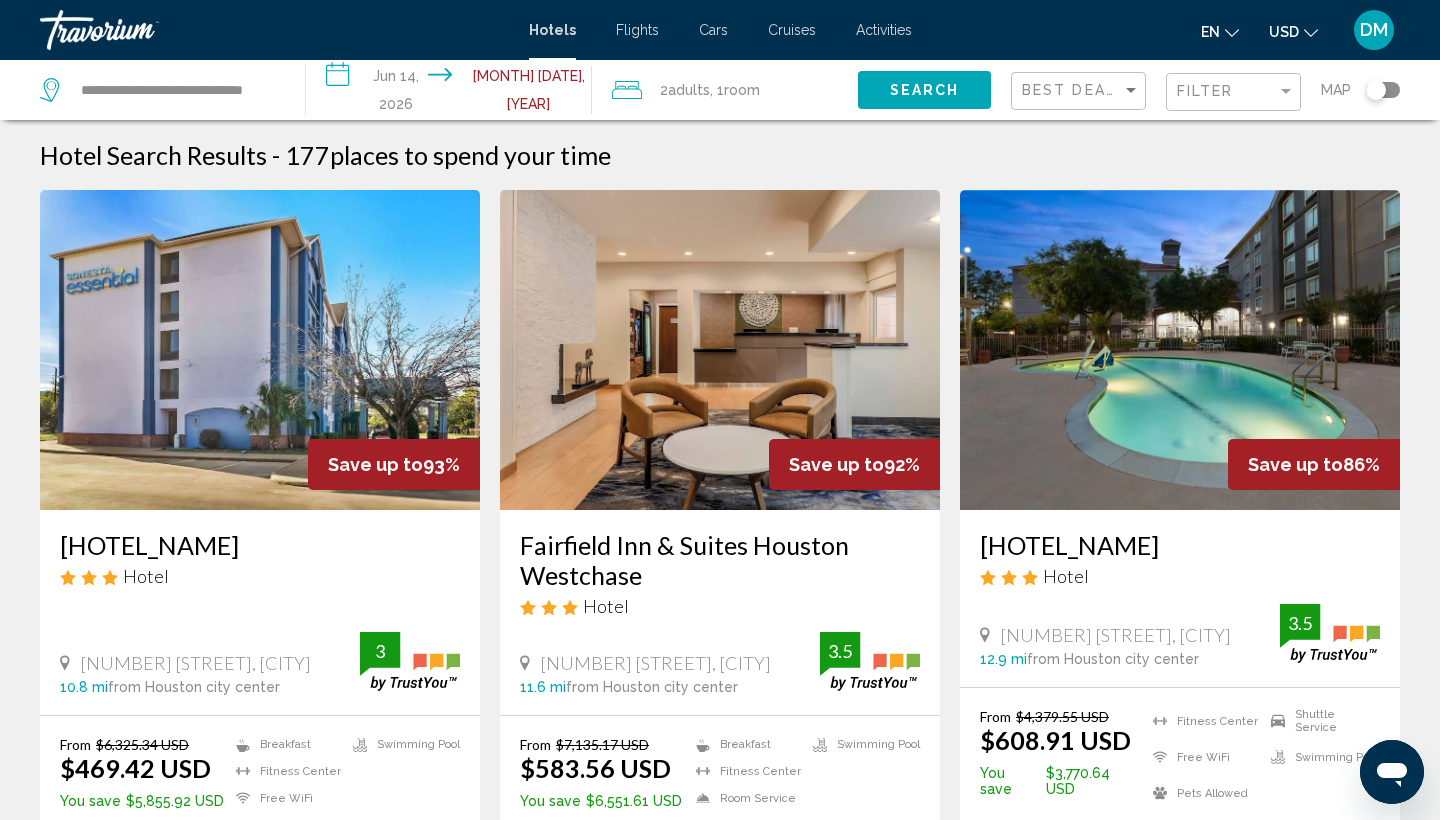 click on "**********" at bounding box center [453, 93] 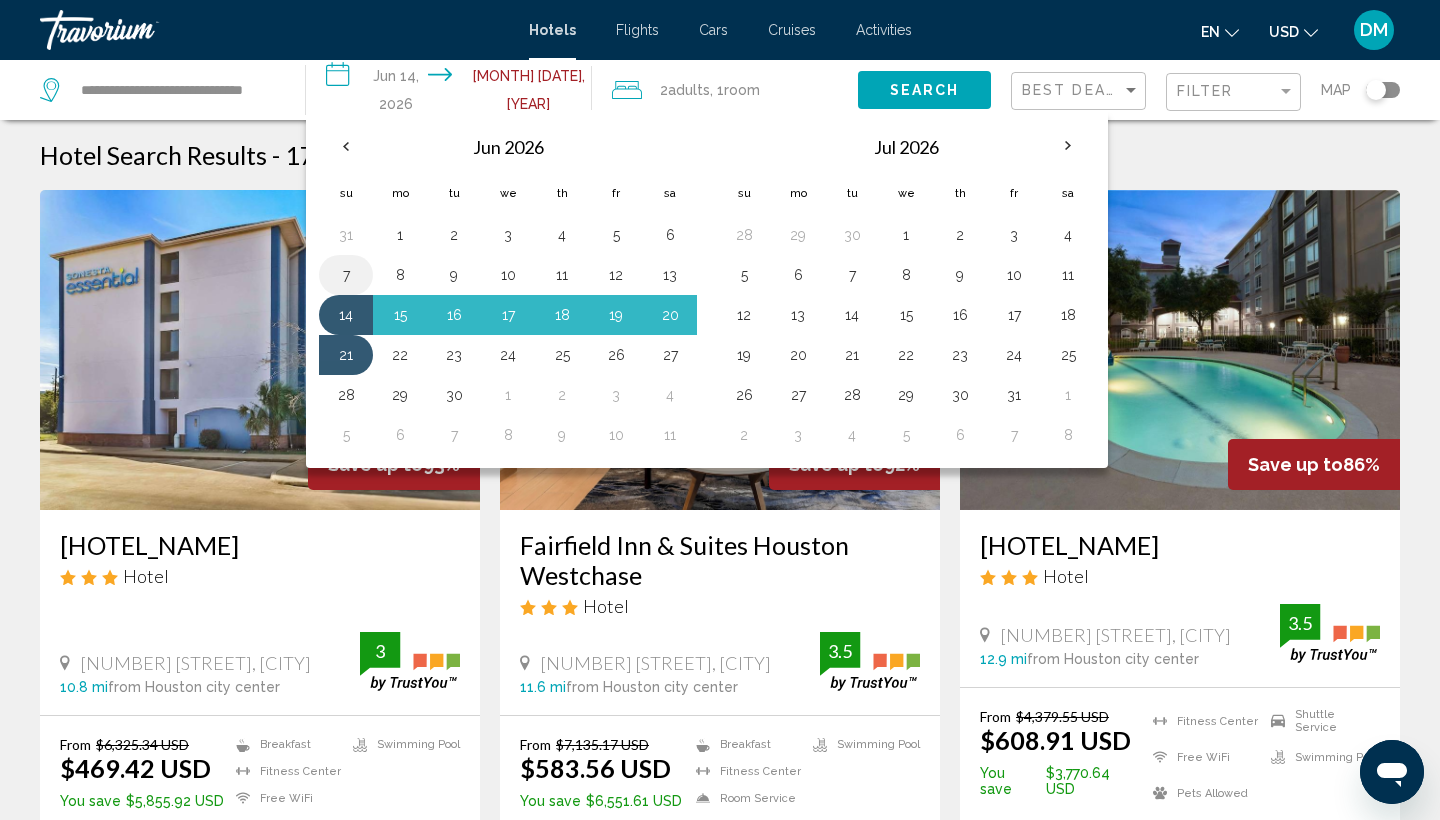 click on "7" at bounding box center (346, 275) 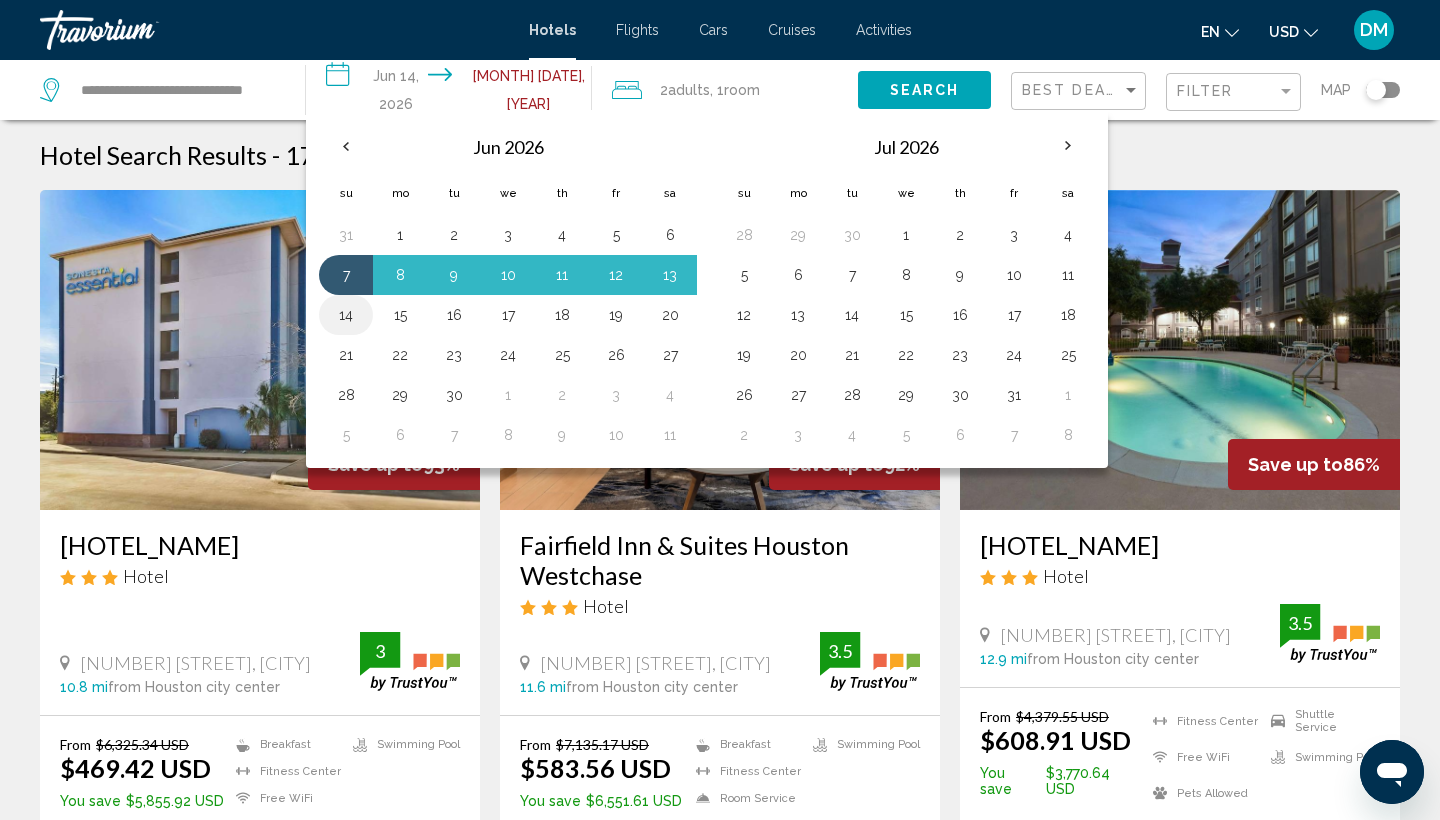 click on "14" at bounding box center (346, 315) 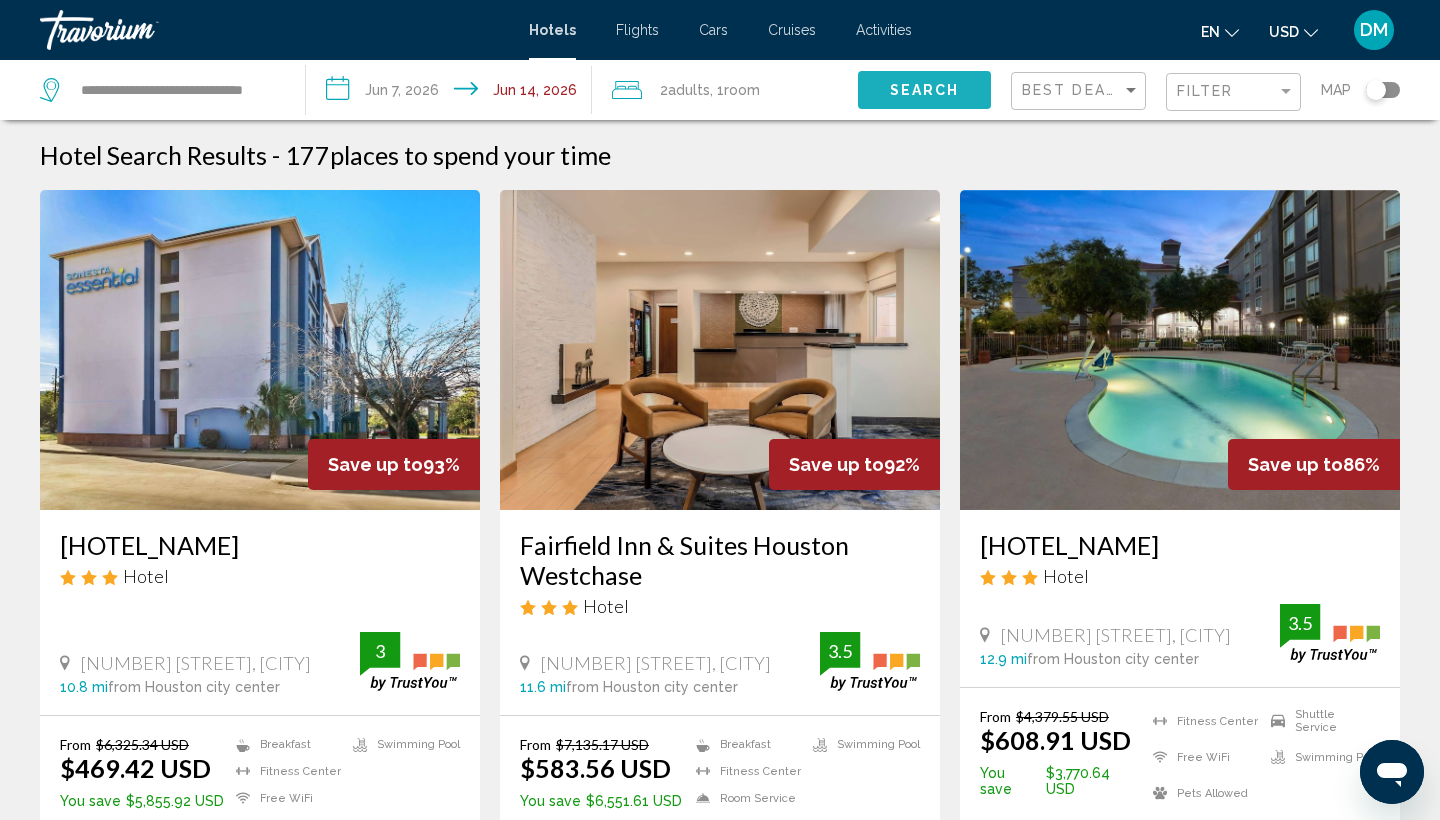 click on "Search" 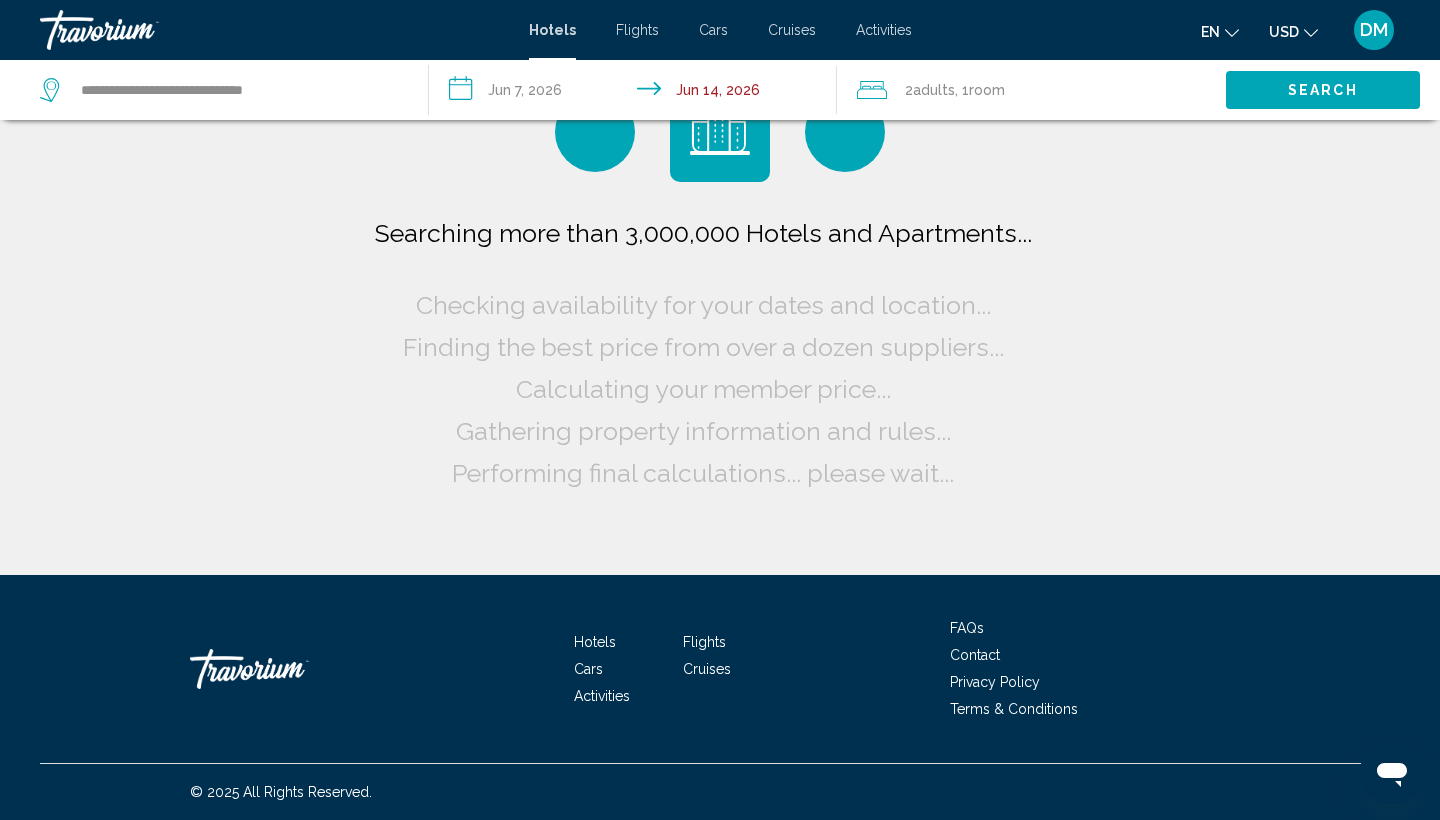 scroll, scrollTop: 0, scrollLeft: 0, axis: both 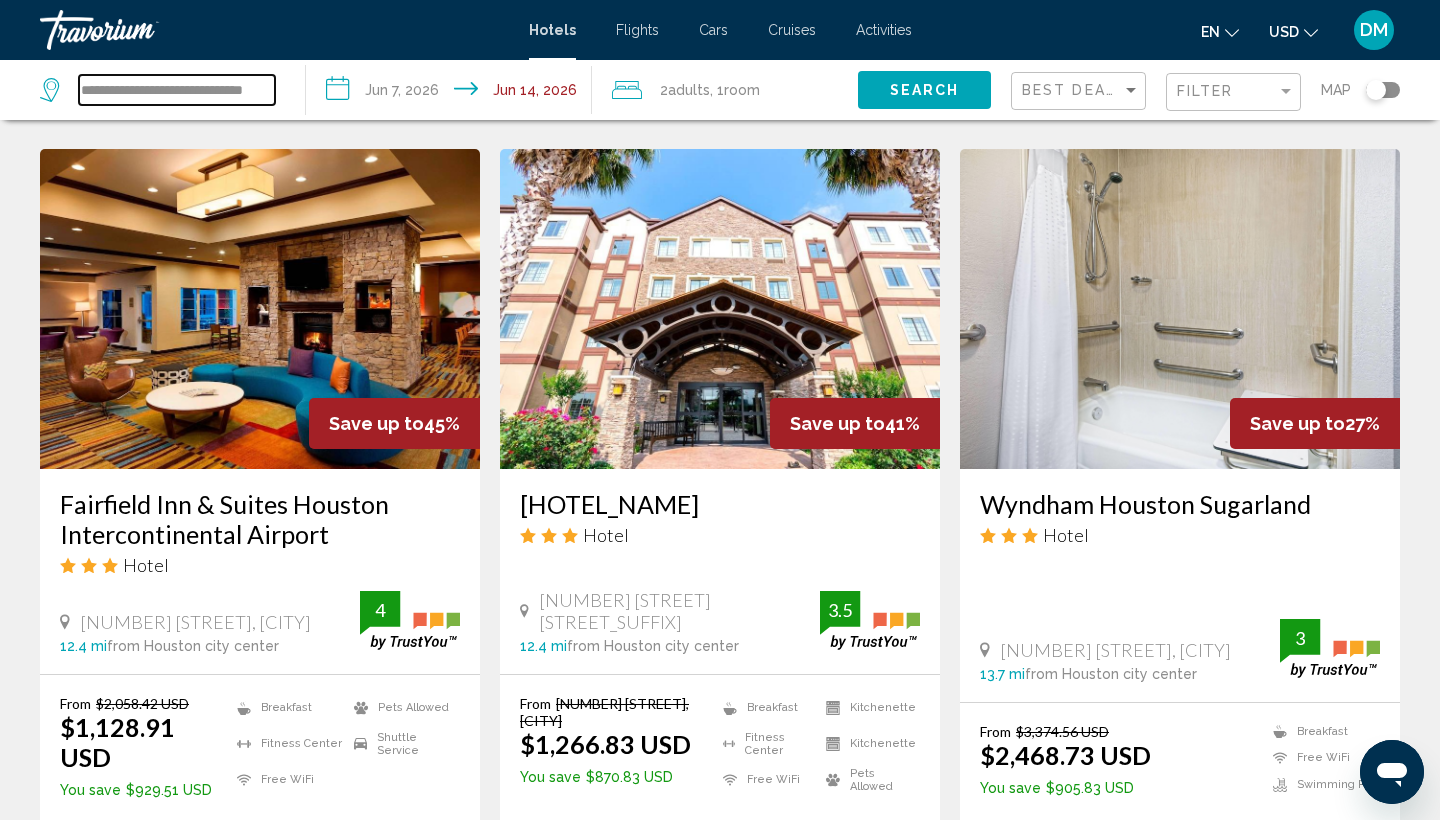 click on "**********" at bounding box center [177, 90] 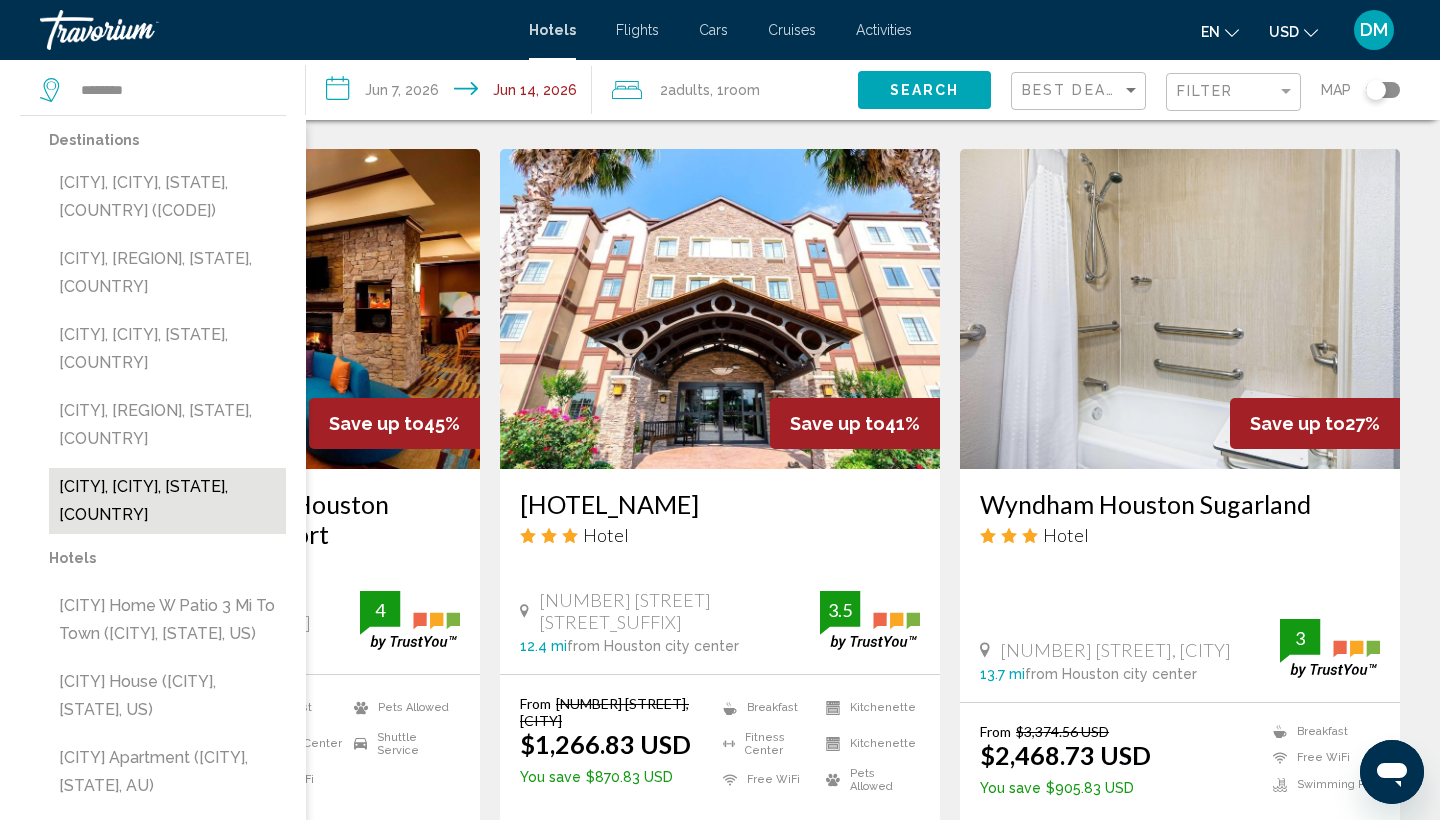click on "Webster, Houston, TX, United States" at bounding box center [167, 501] 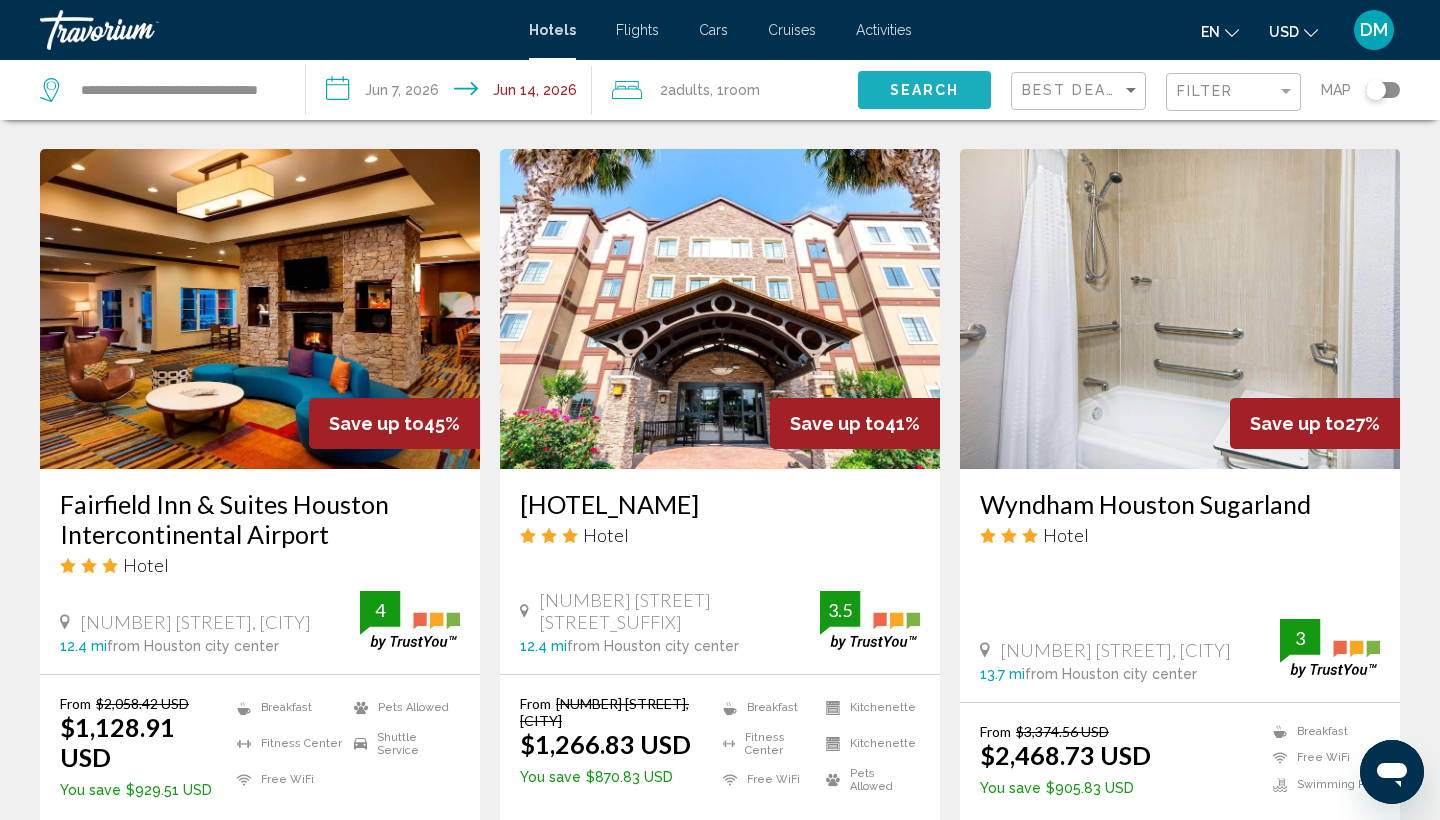 click on "Search" 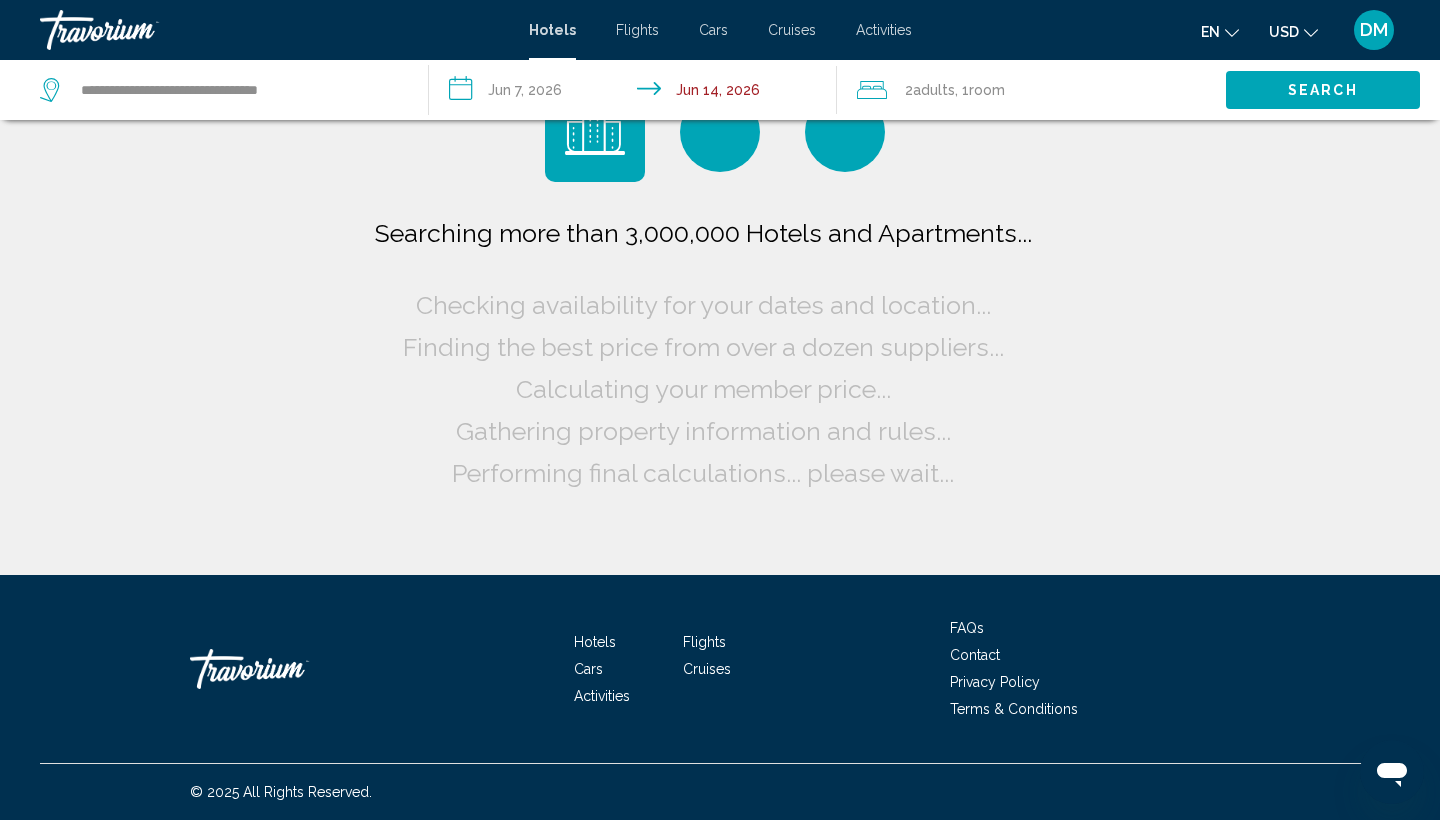 scroll, scrollTop: 0, scrollLeft: 0, axis: both 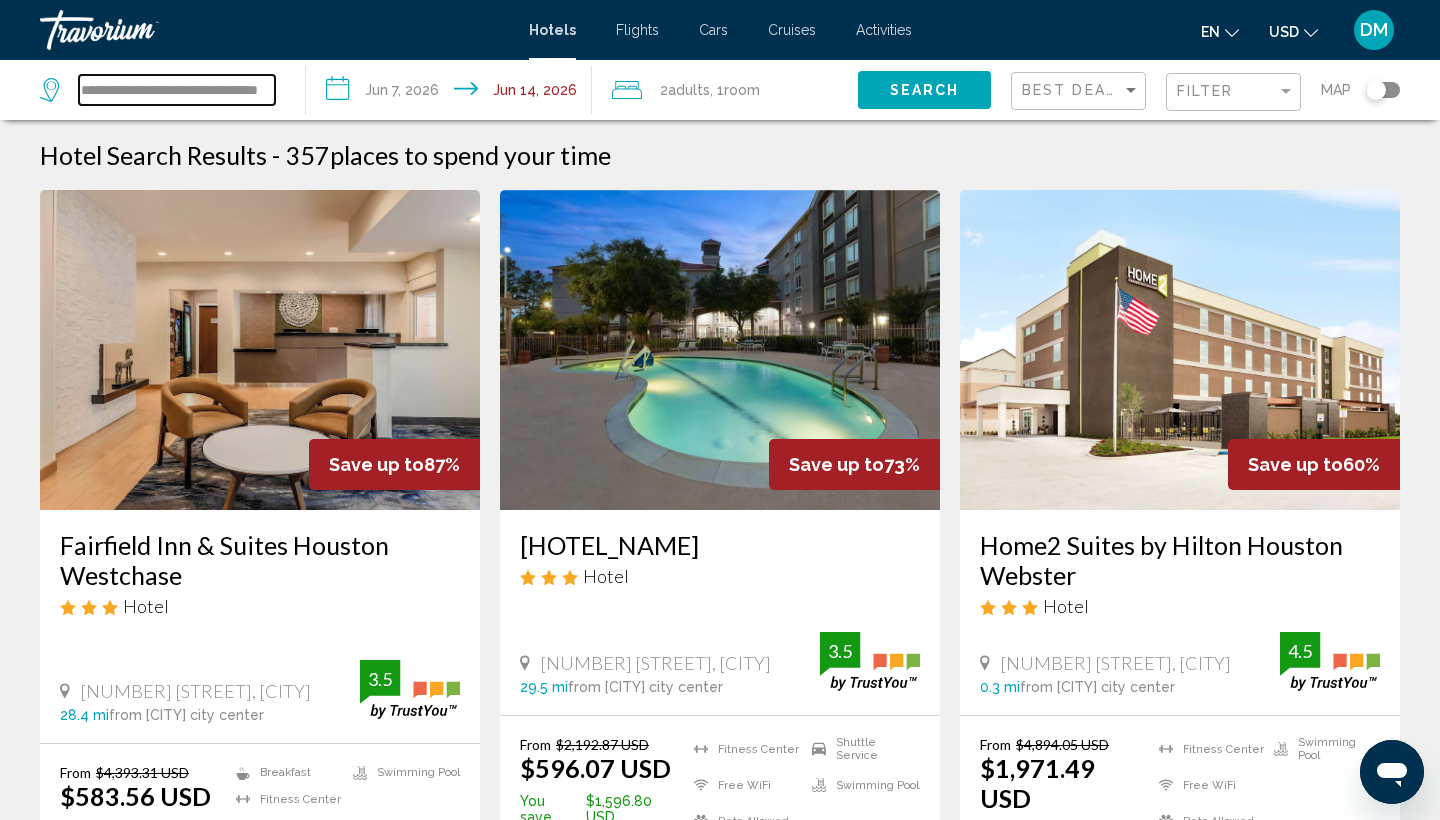 click on "**********" at bounding box center [177, 90] 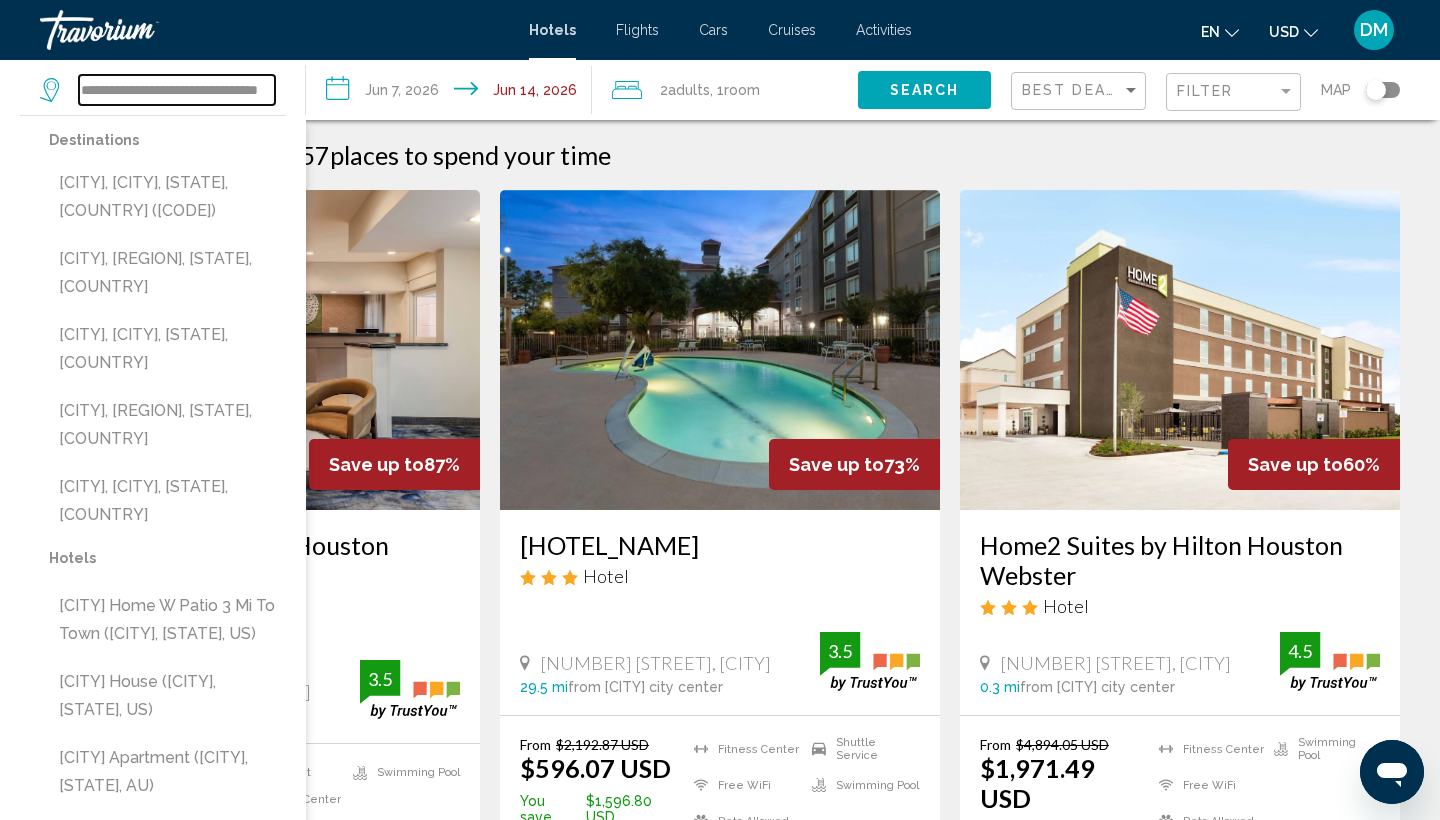 click on "**********" at bounding box center [177, 90] 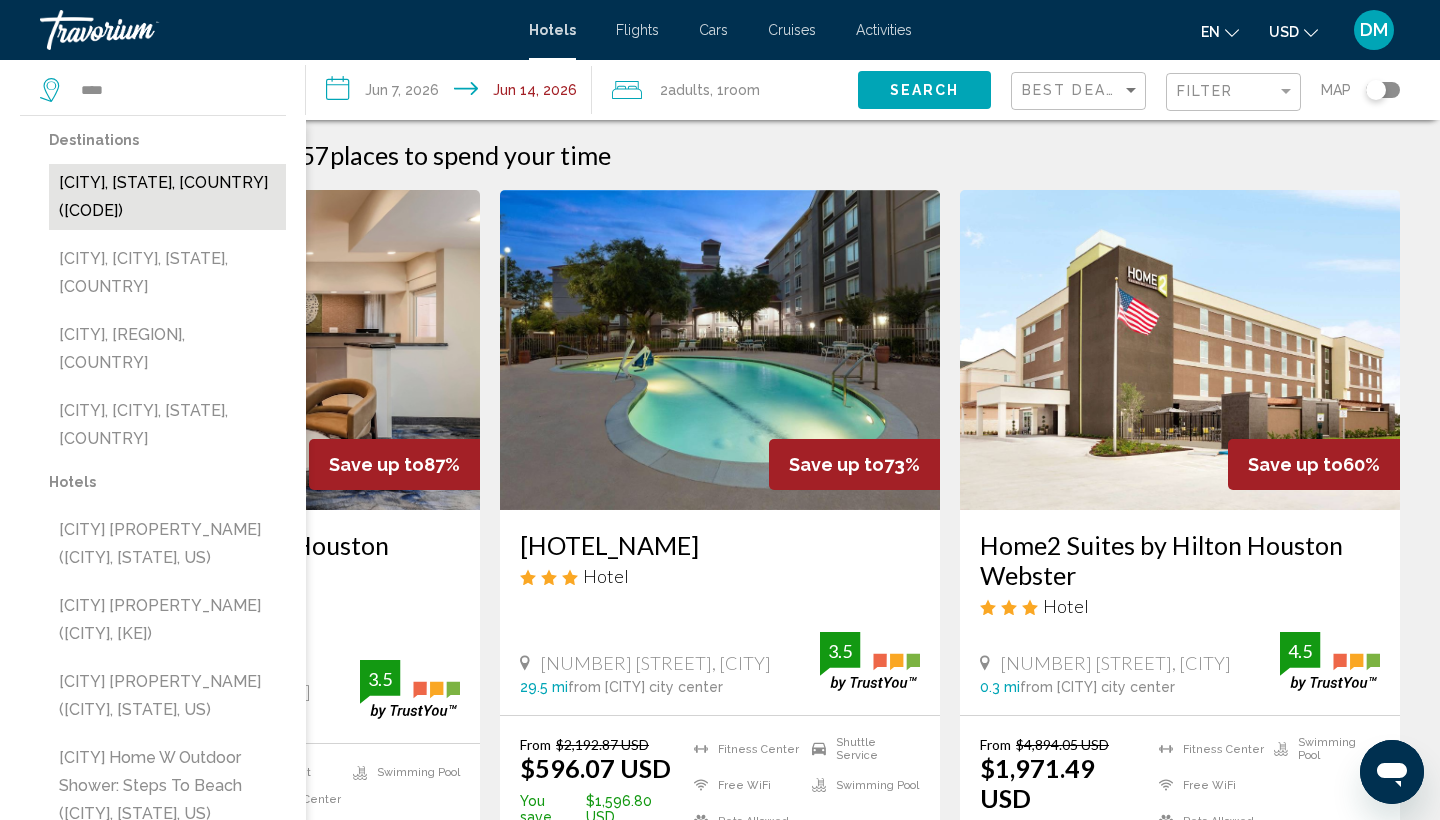 drag, startPoint x: 188, startPoint y: 90, endPoint x: 144, endPoint y: 193, distance: 112.00446 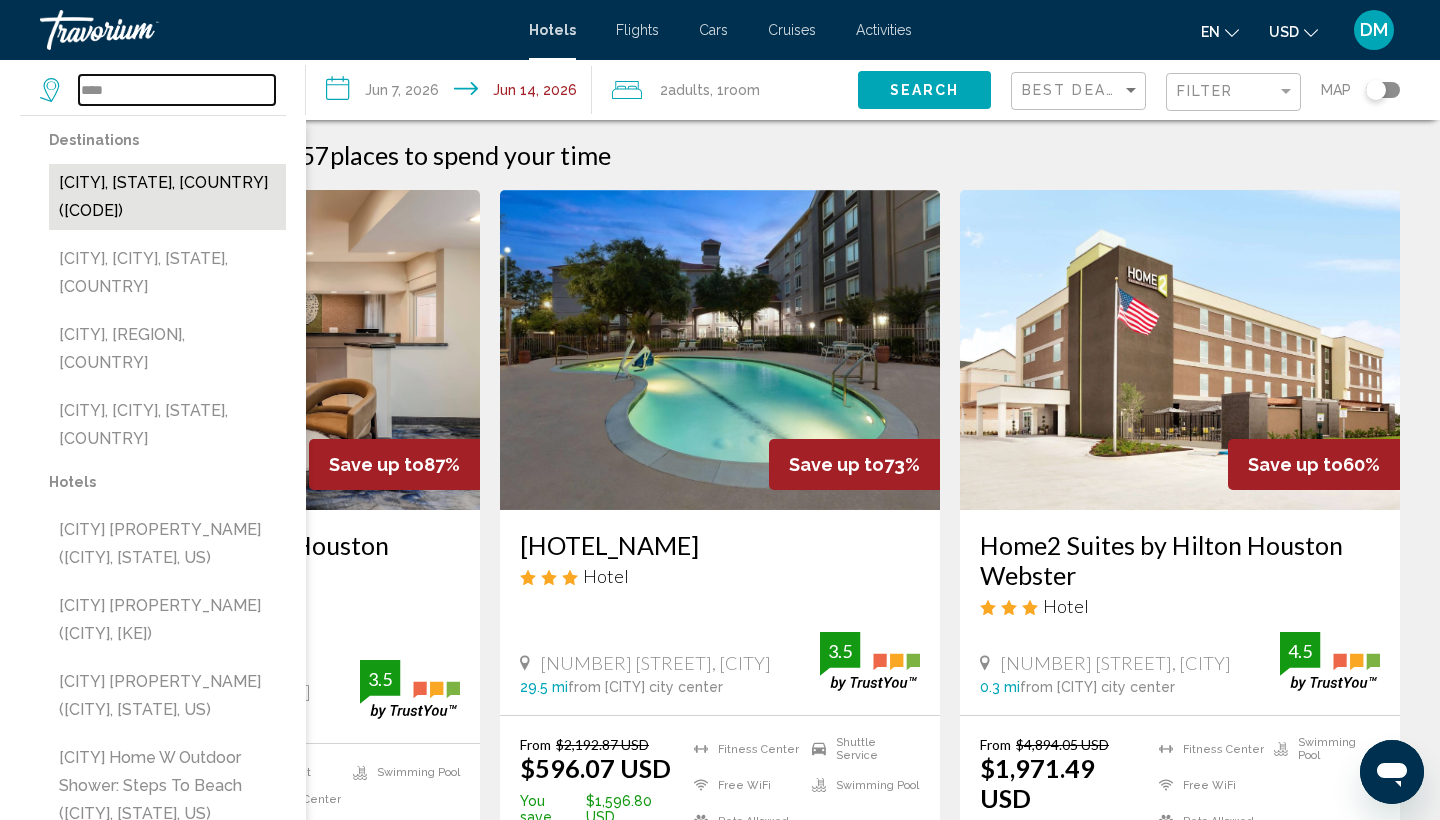 type on "**********" 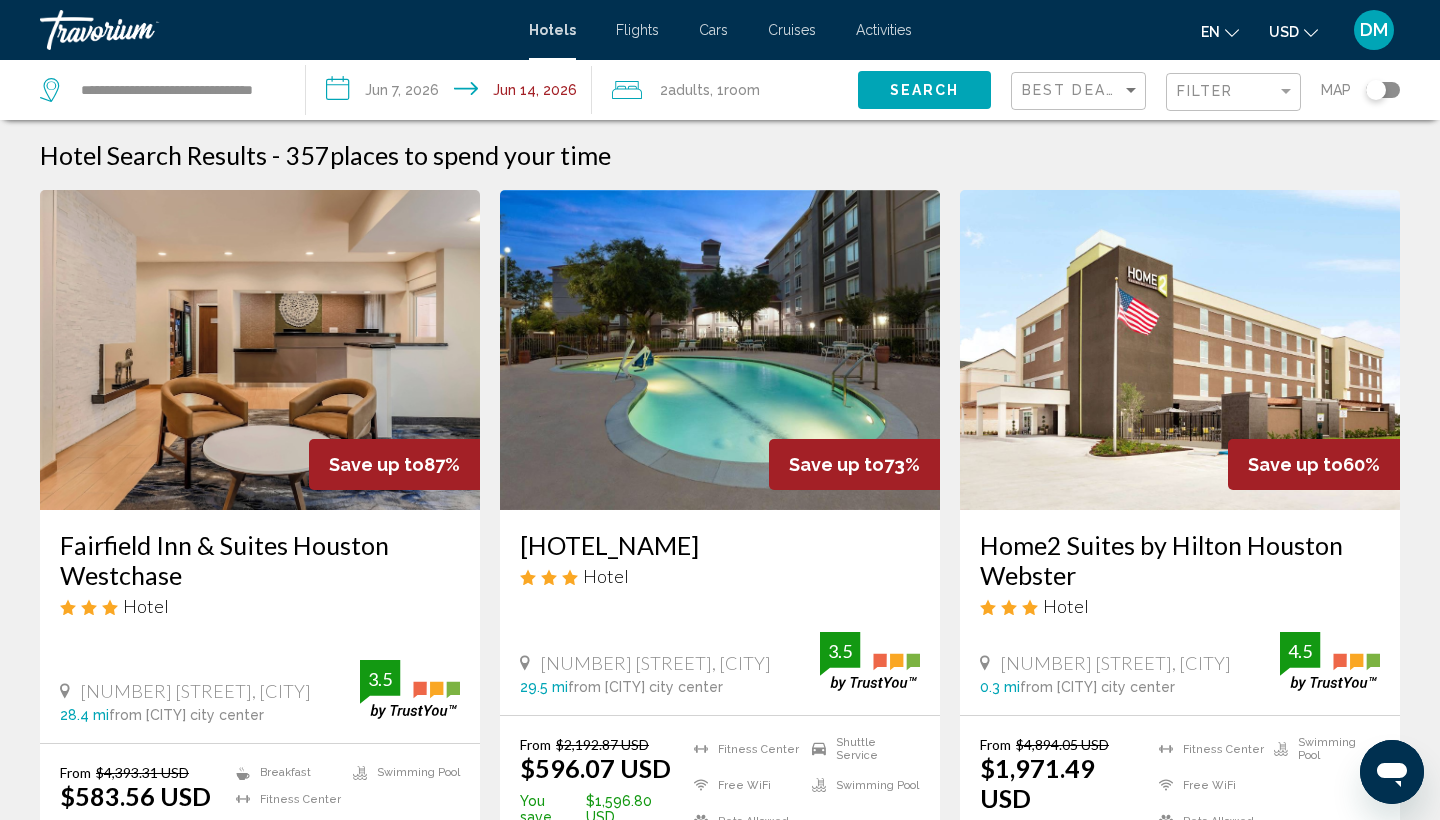 click on "Search" 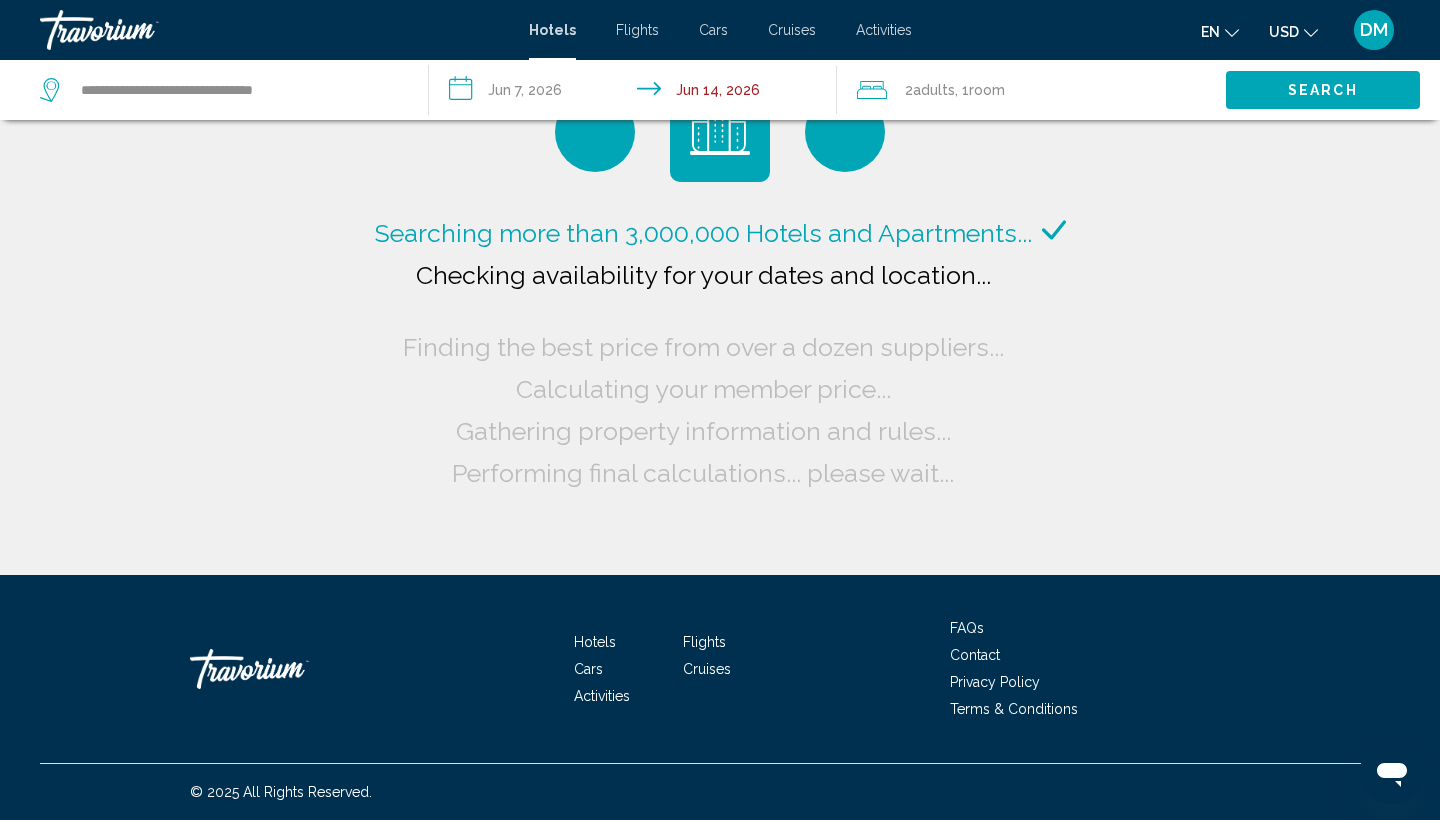 scroll, scrollTop: 0, scrollLeft: 0, axis: both 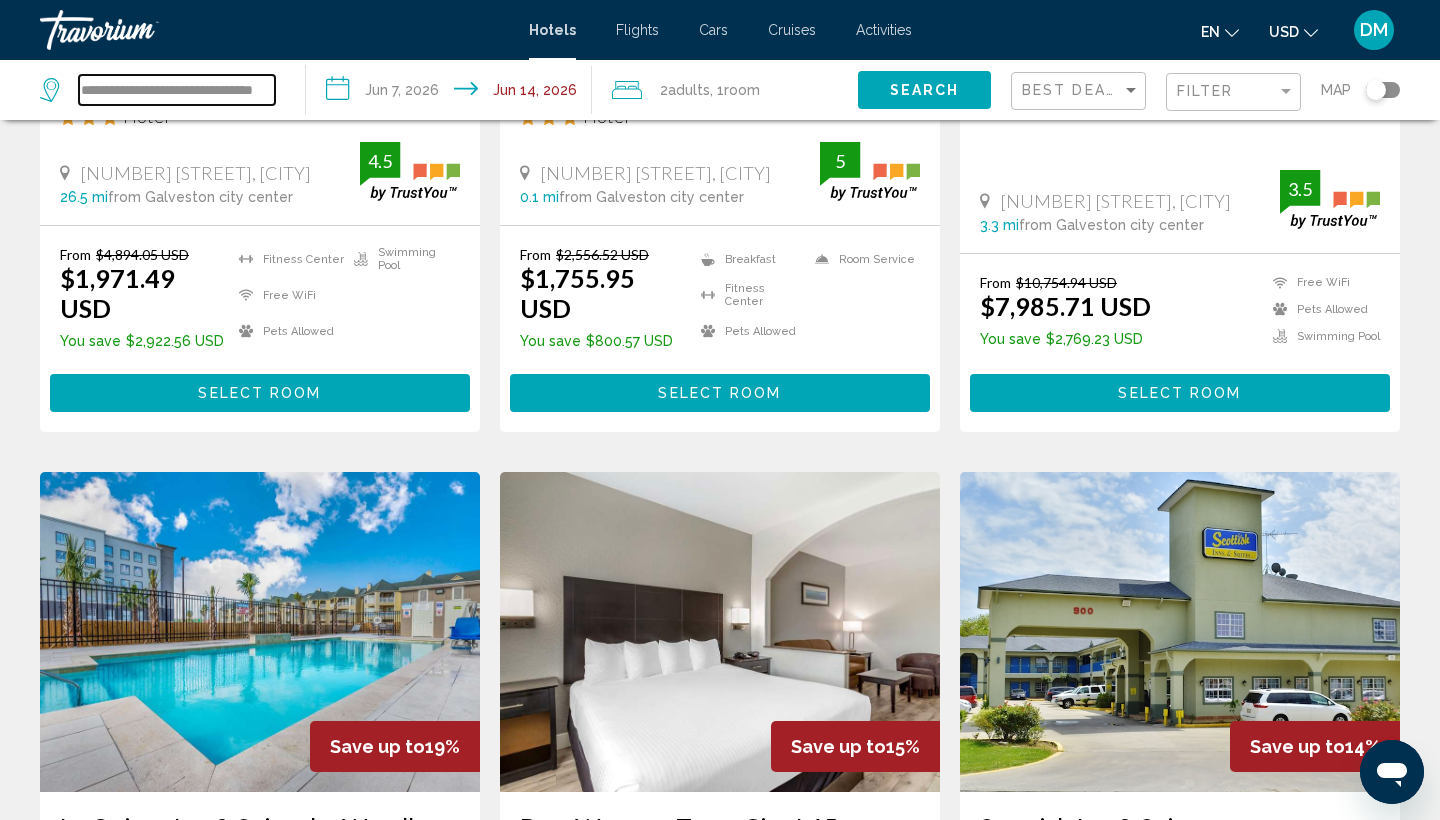 click on "**********" at bounding box center [177, 90] 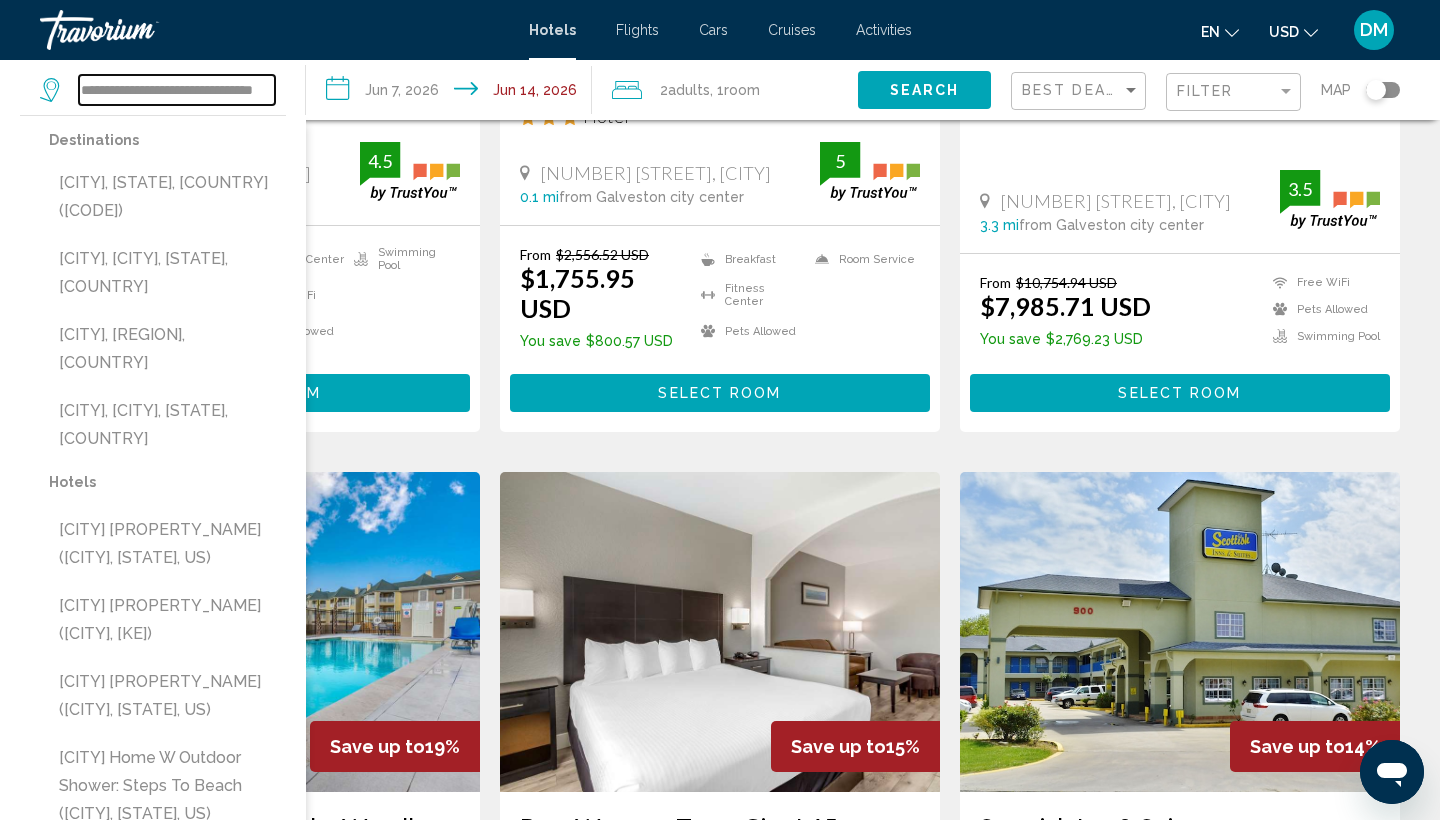 click on "**********" at bounding box center (177, 90) 